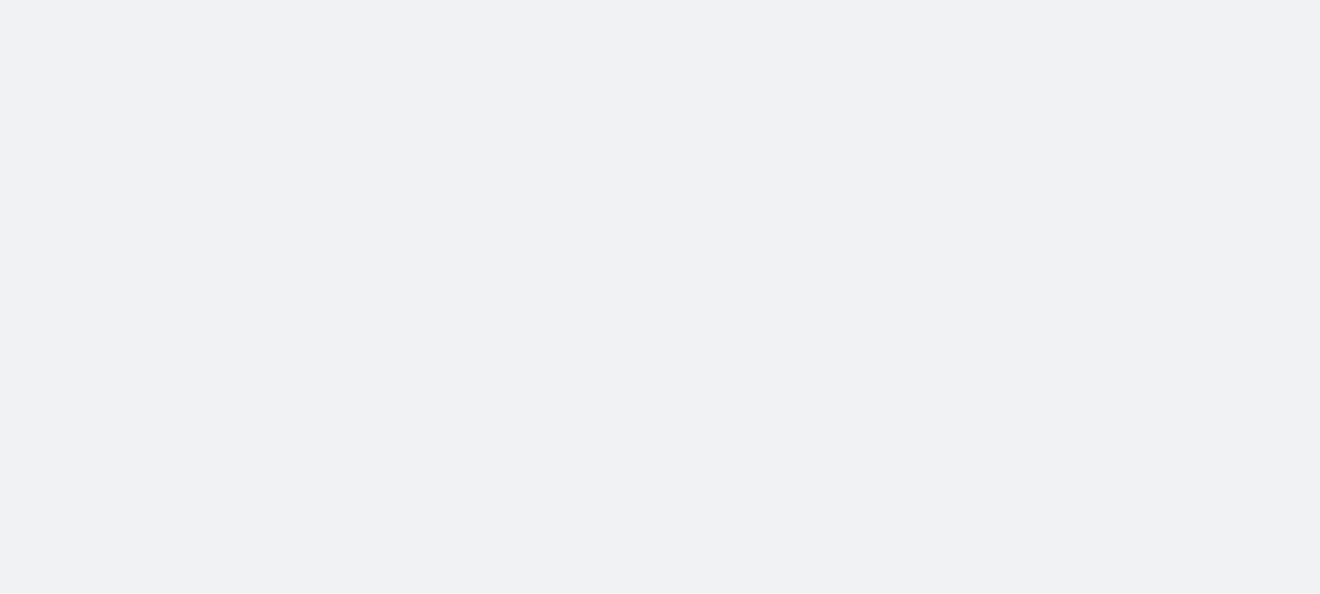 scroll, scrollTop: 0, scrollLeft: 0, axis: both 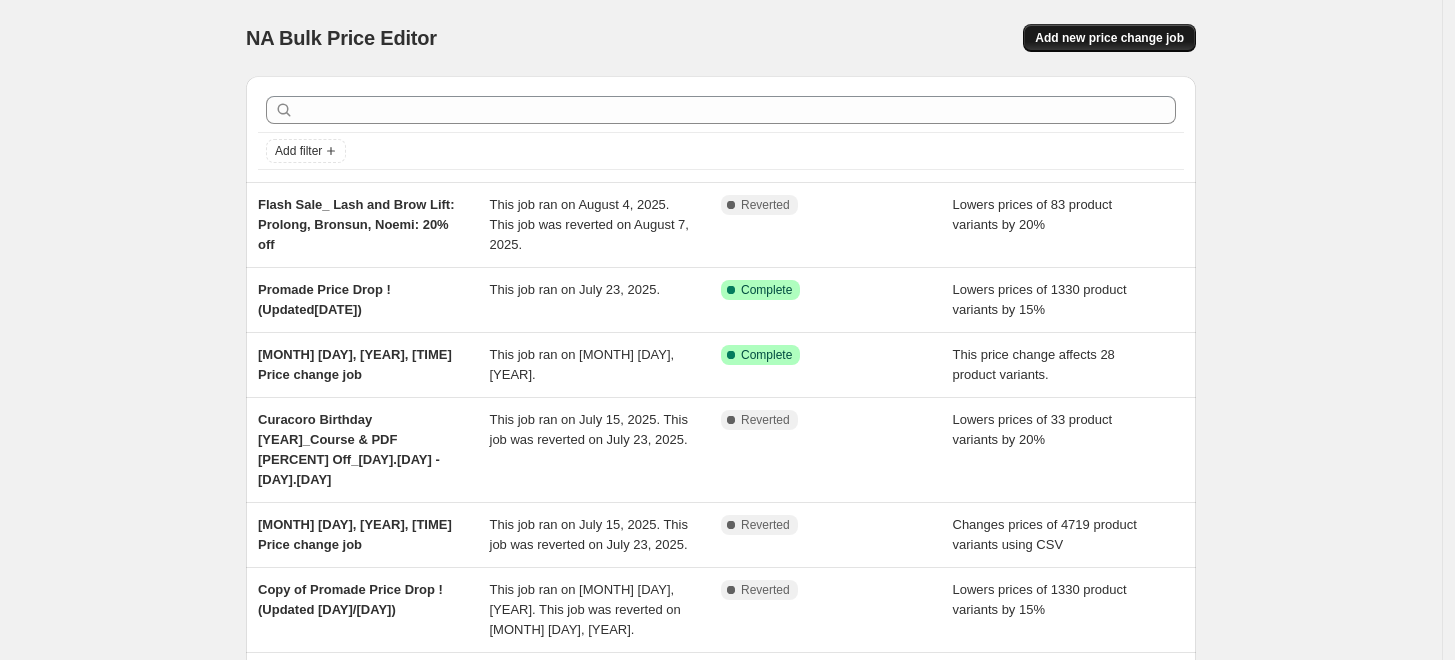 click on "Add new price change job" at bounding box center [1109, 38] 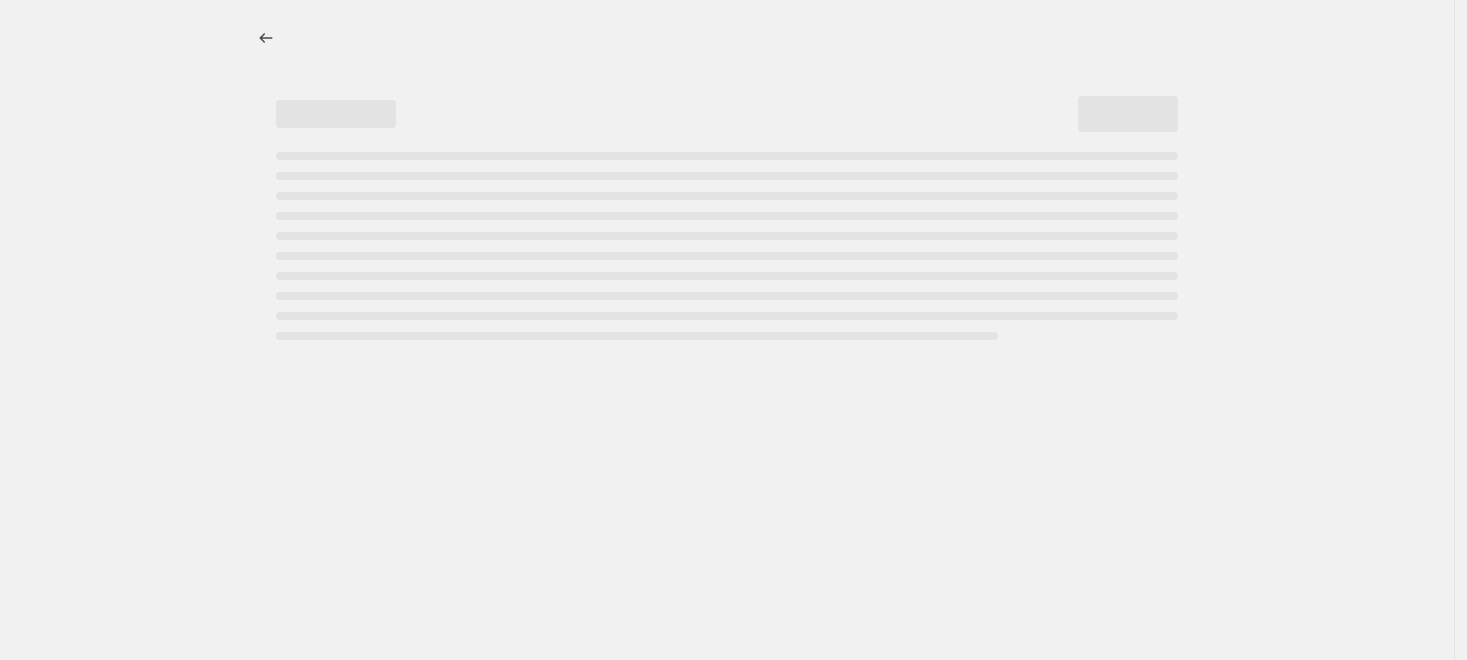 select on "percentage" 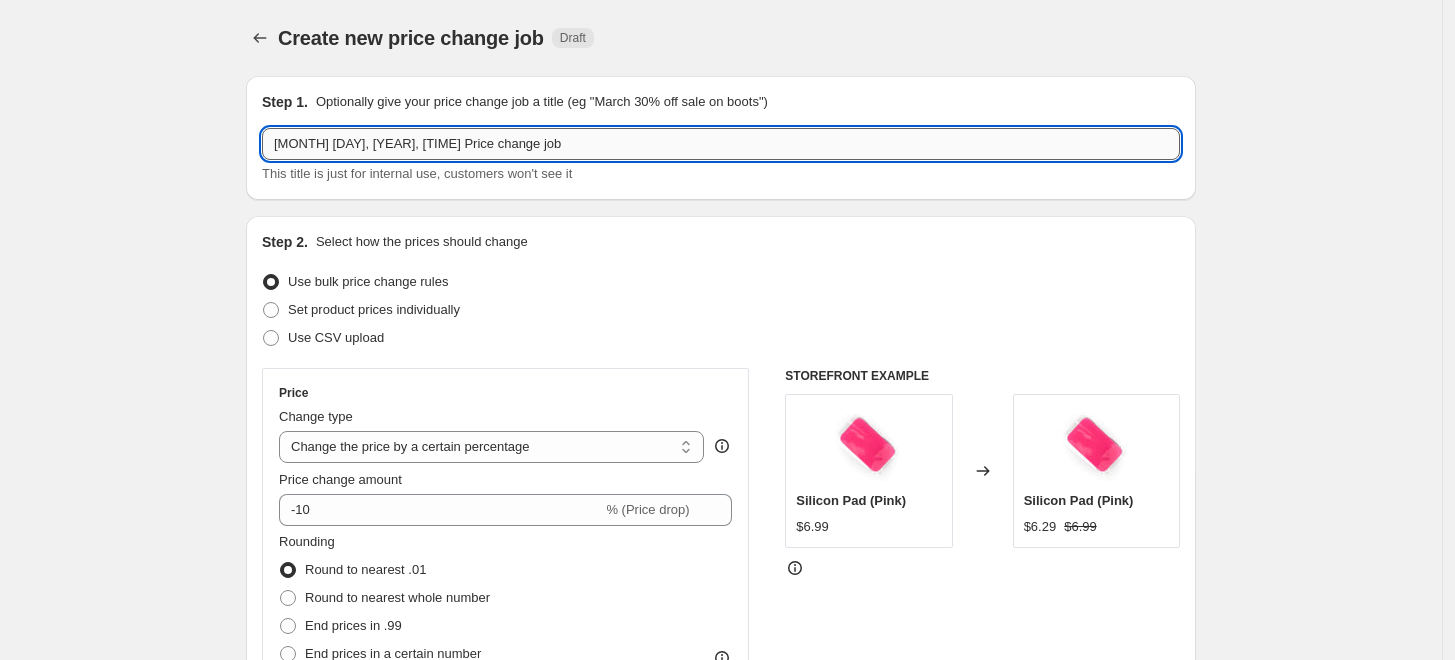 click on "[MONTH] [DAY], [YEAR], [TIME] Price change job" at bounding box center [721, 144] 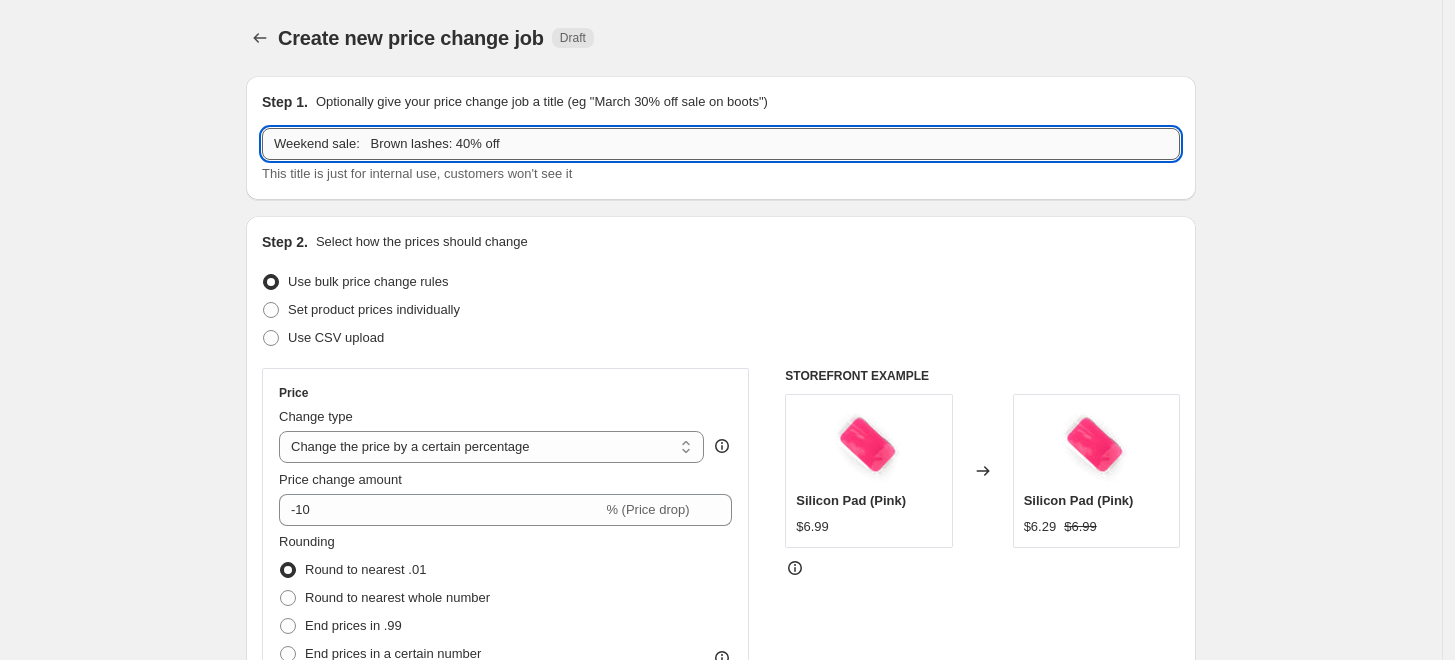 click on "Weekend sale:   Brown lashes: 40% off" at bounding box center [721, 144] 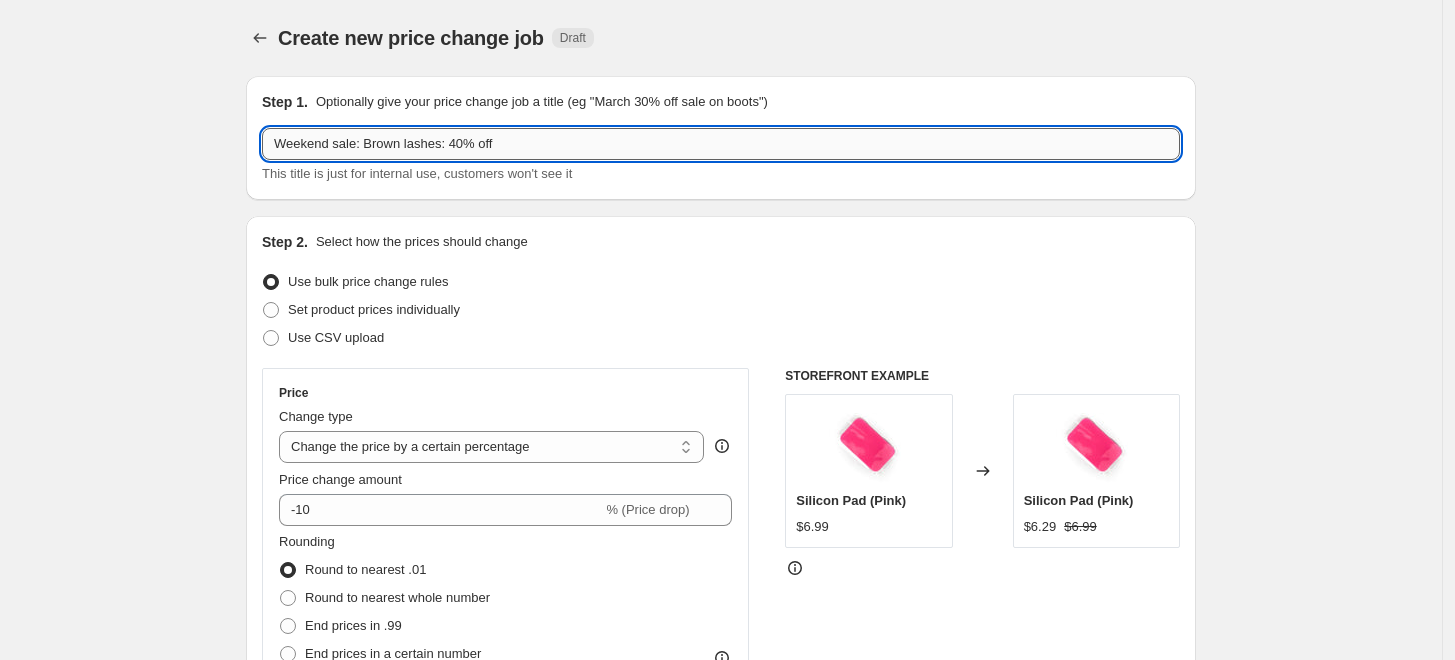 click on "Weekend sale: Brown lashes: 40% off" at bounding box center (721, 144) 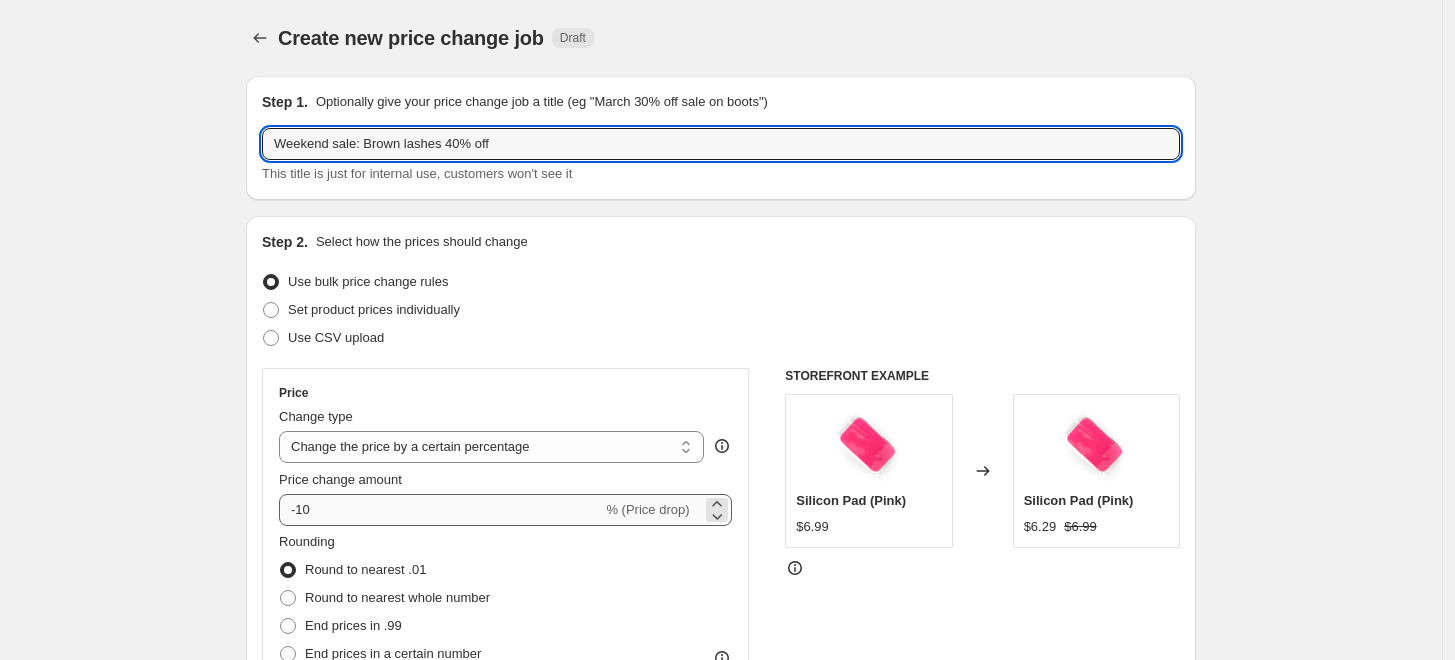type on "Weekend sale: Brown lashes 40% off" 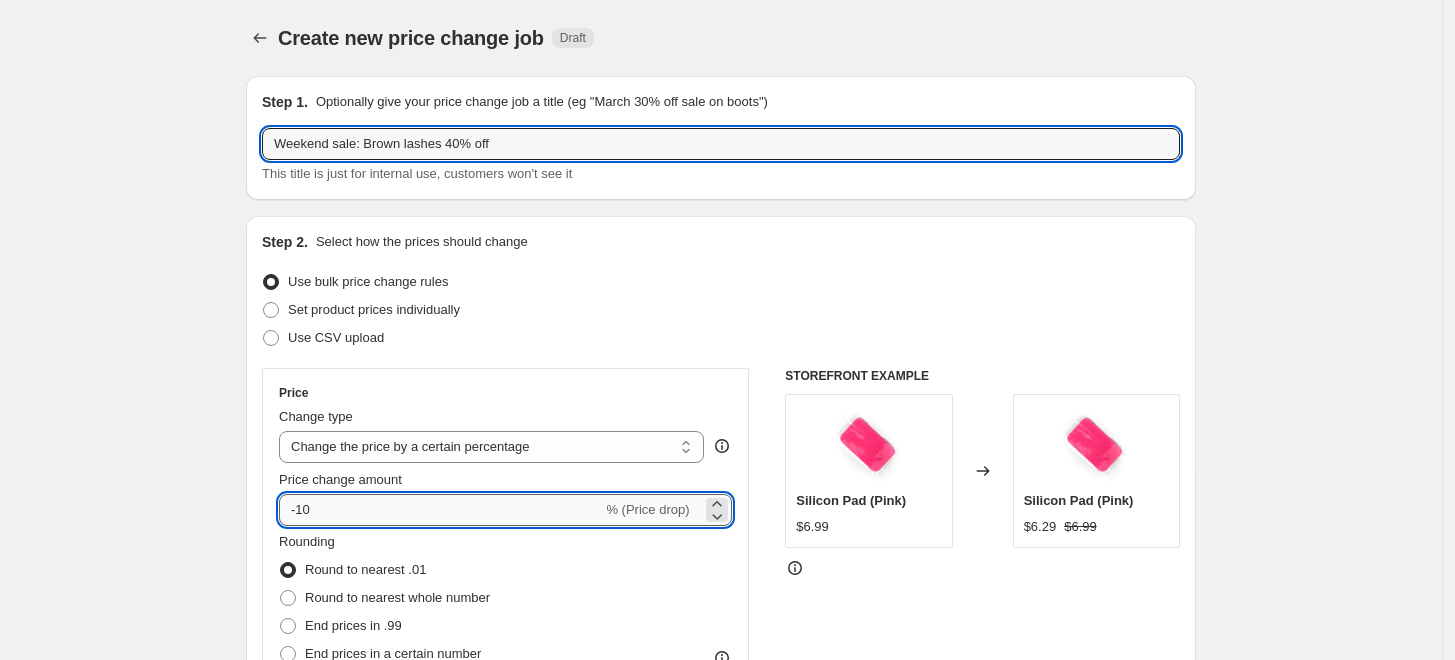 click on "-10" at bounding box center [440, 510] 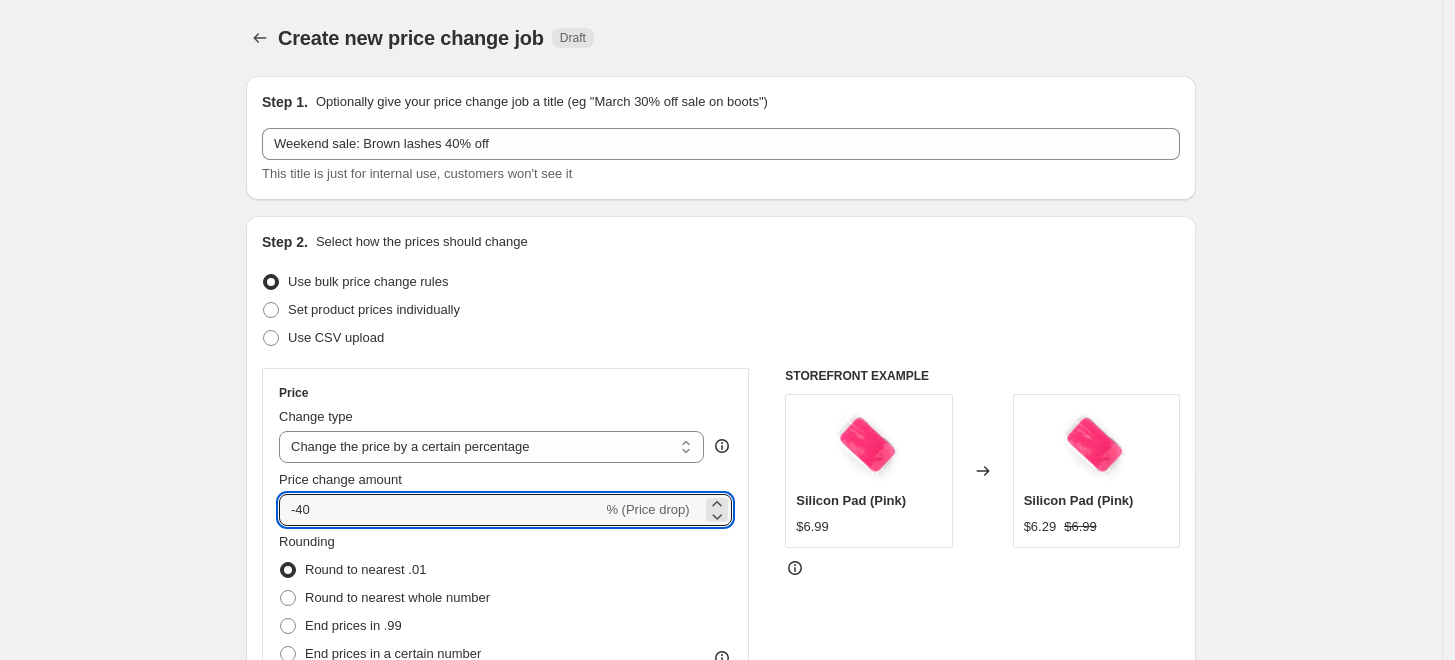 type on "-40" 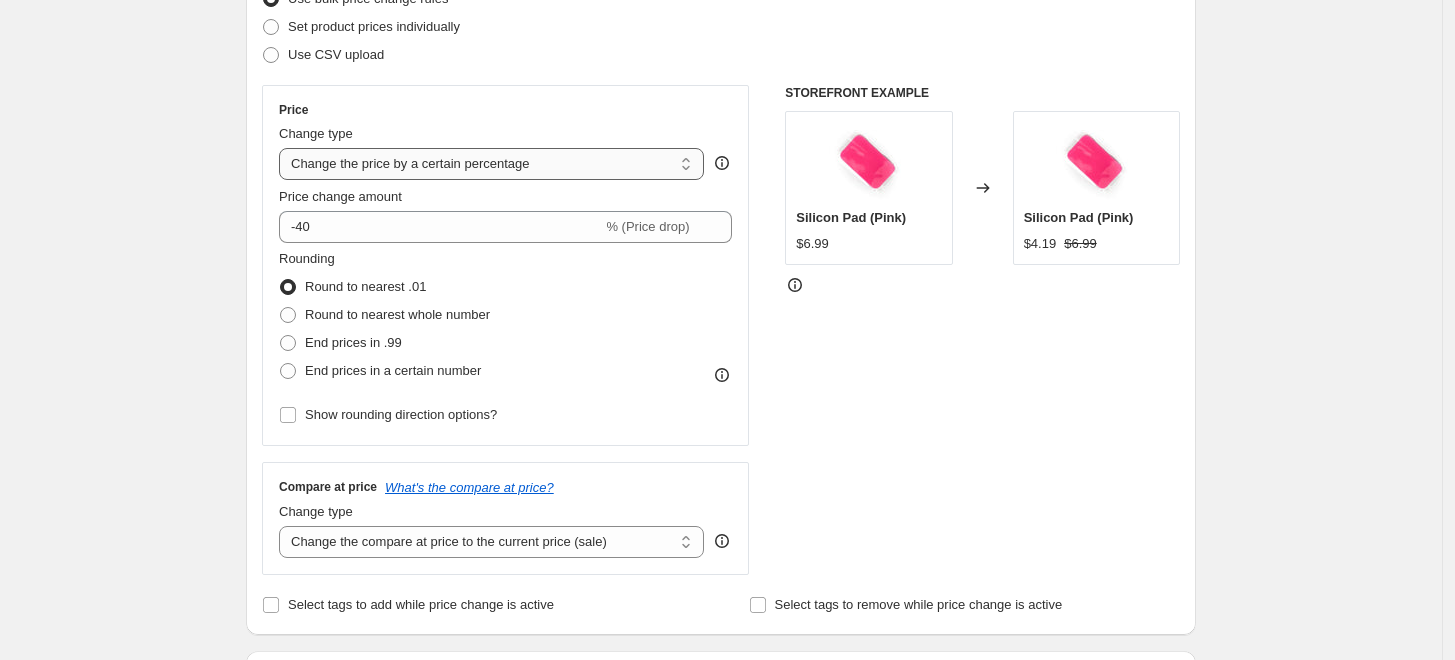scroll, scrollTop: 666, scrollLeft: 0, axis: vertical 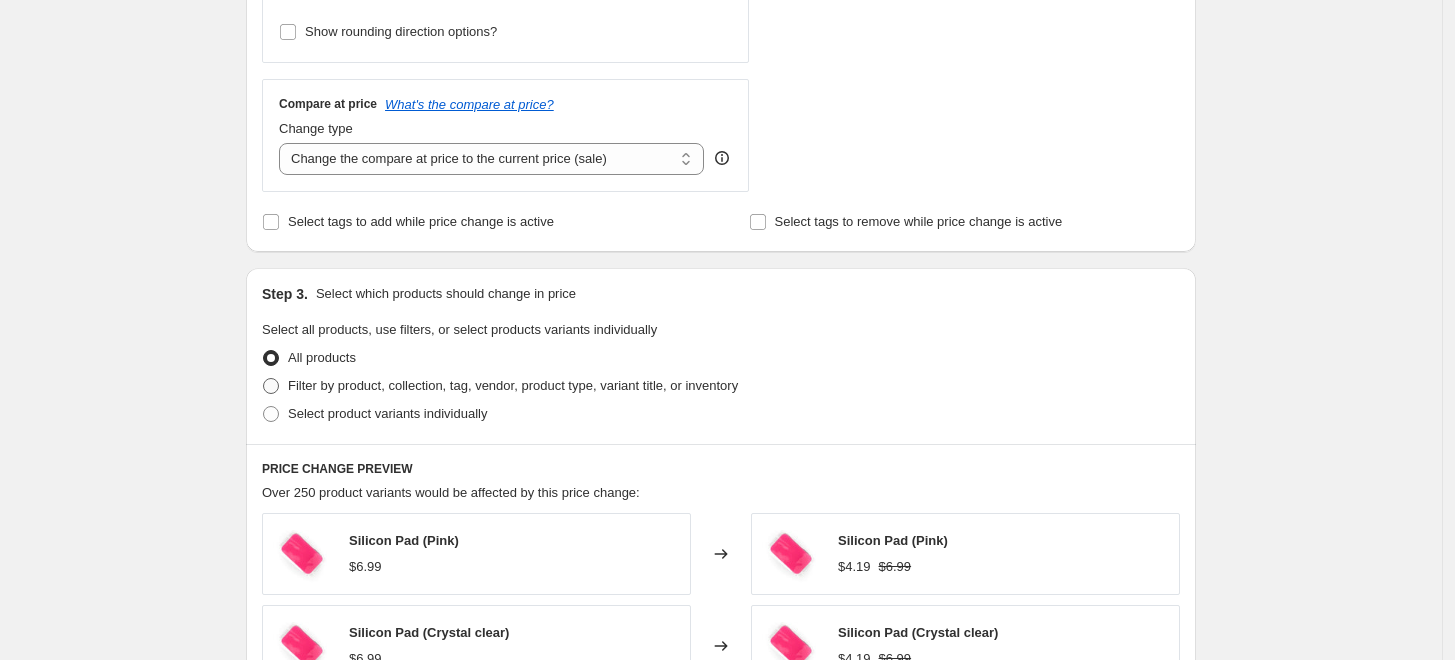 click on "Filter by product, collection, tag, vendor, product type, variant title, or inventory" at bounding box center [513, 385] 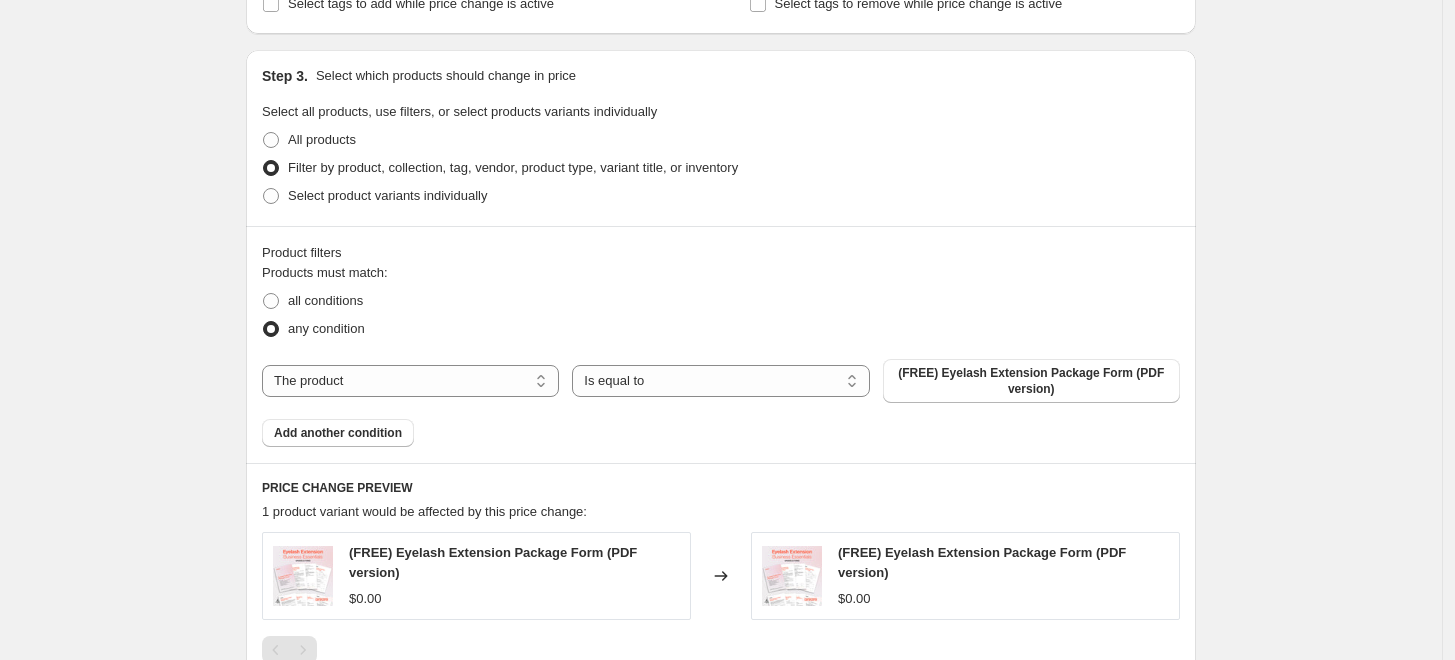 scroll, scrollTop: 888, scrollLeft: 0, axis: vertical 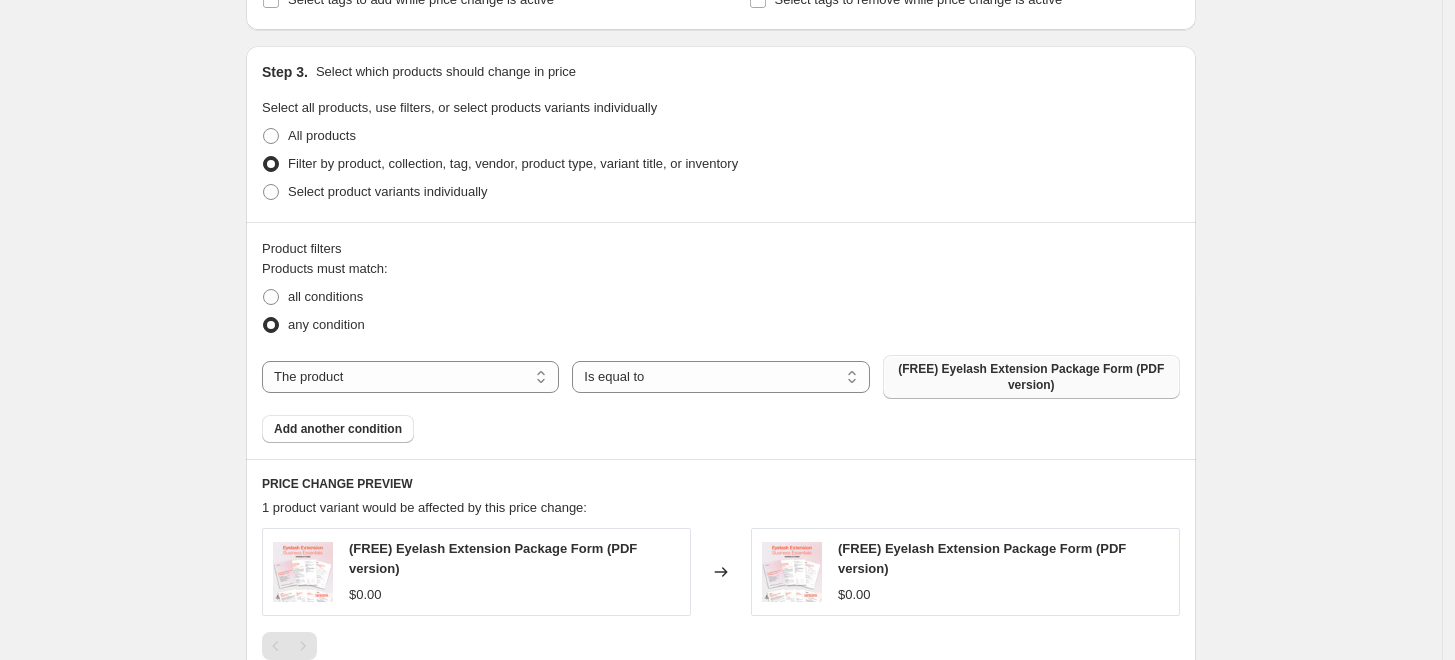 click on "(FREE) Eyelash Extension Package Form (PDF version)" at bounding box center (1031, 377) 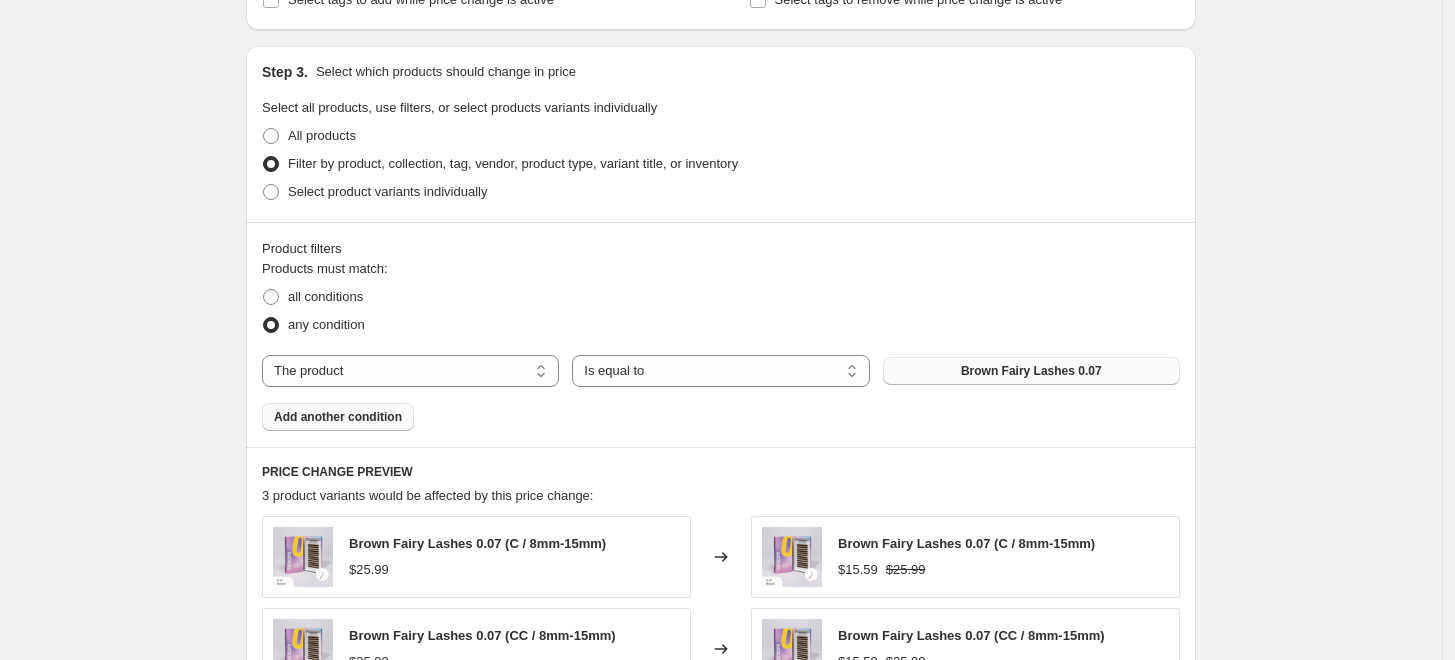 click on "Add another condition" at bounding box center [338, 417] 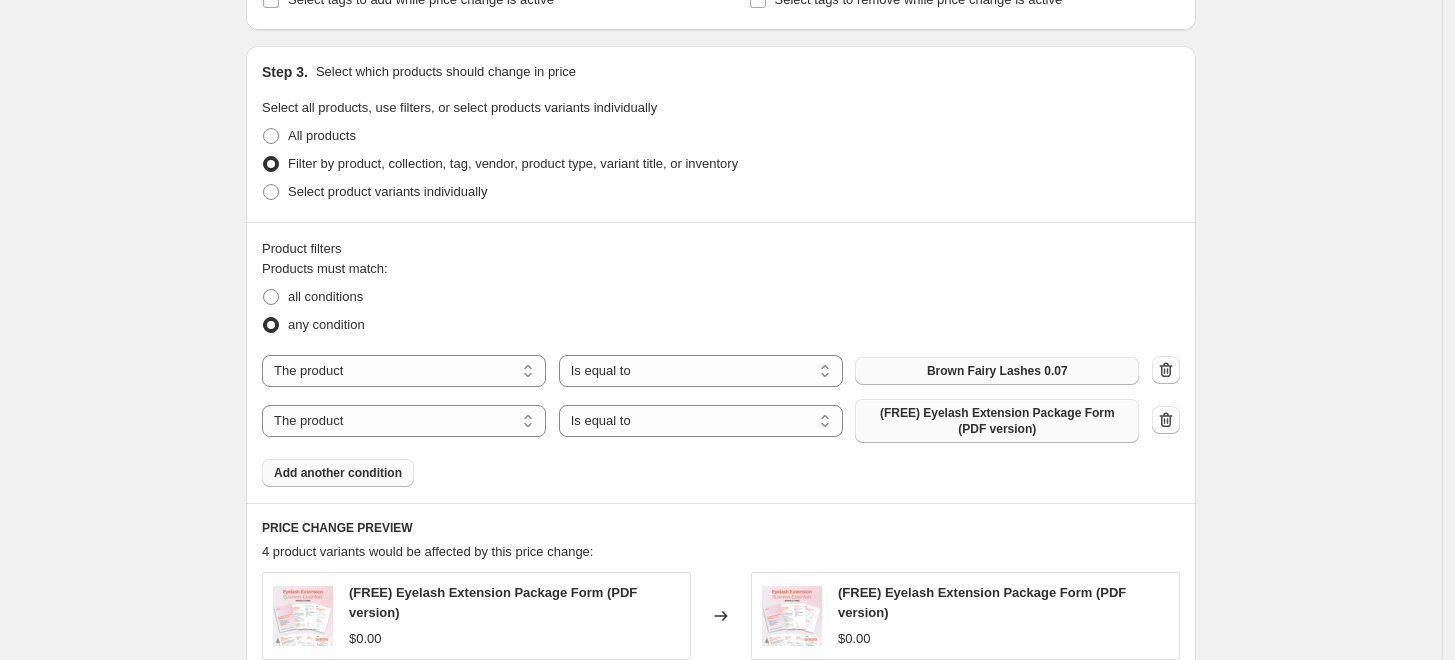 click on "(FREE) Eyelash Extension Package Form (PDF version)" at bounding box center [997, 421] 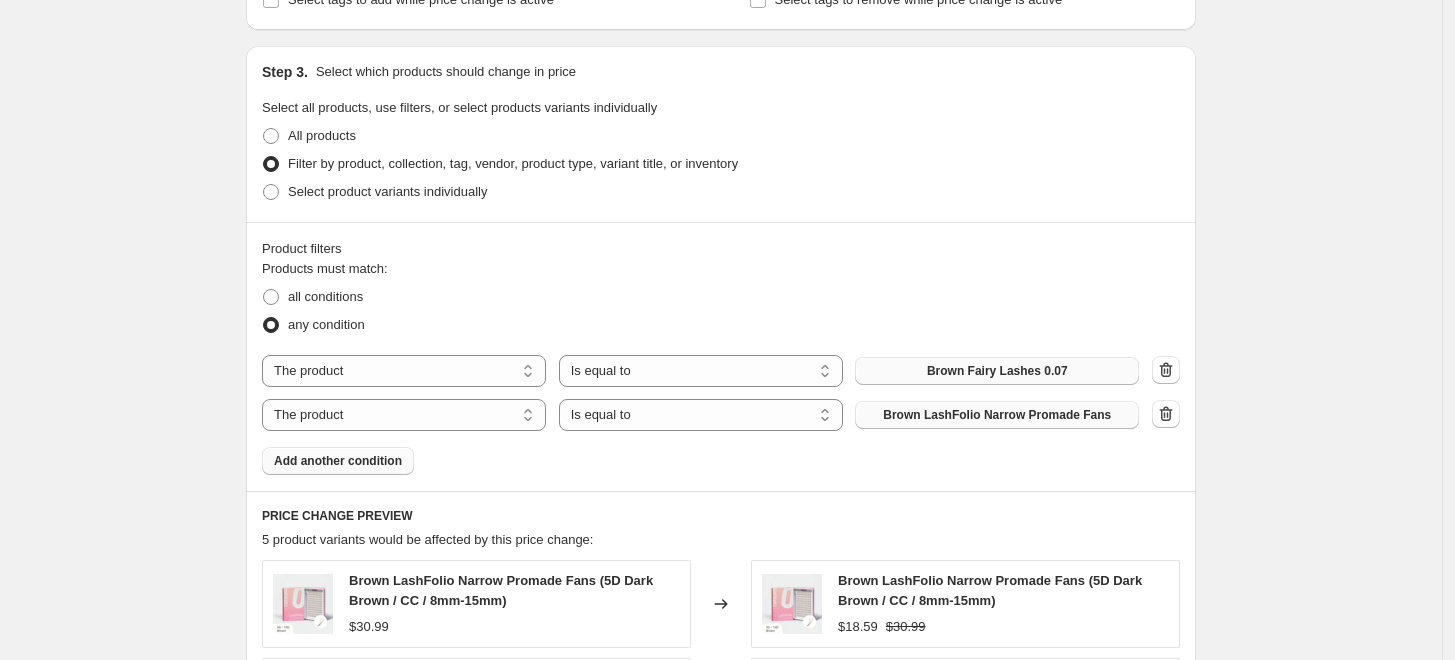 click on "Add another condition" at bounding box center (338, 461) 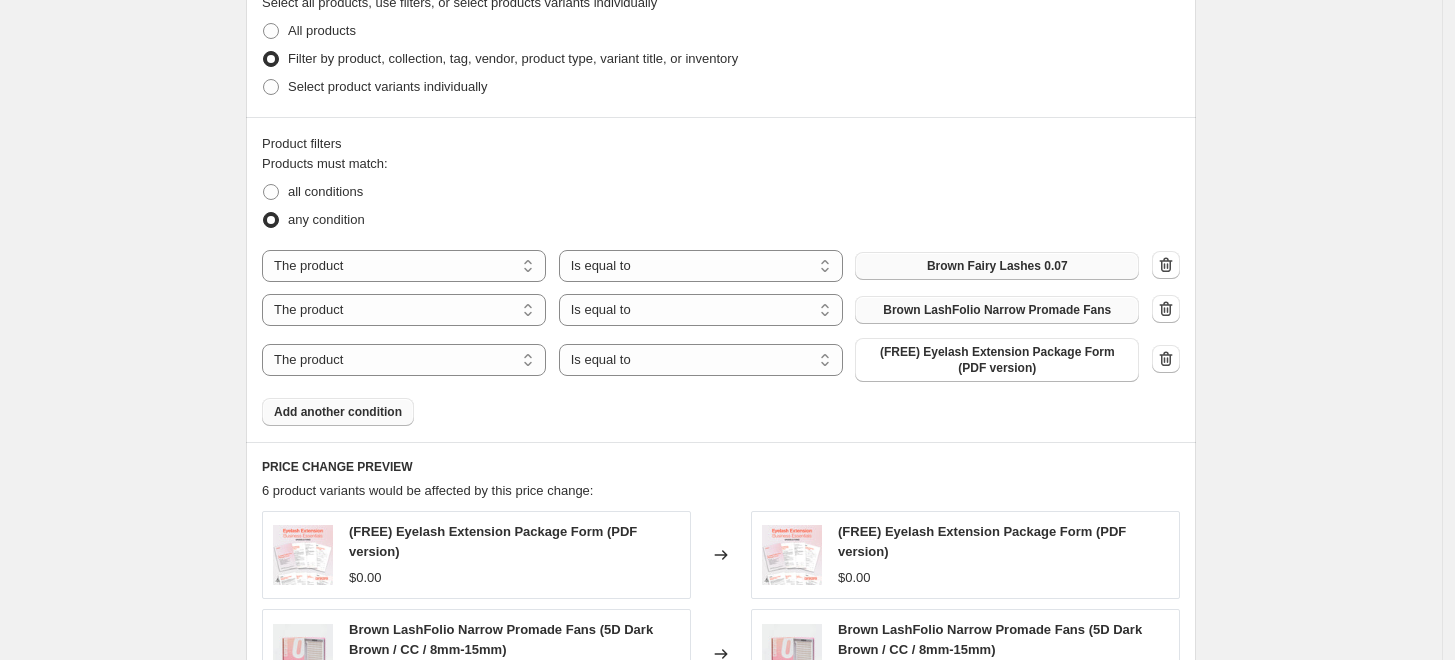 scroll, scrollTop: 1111, scrollLeft: 0, axis: vertical 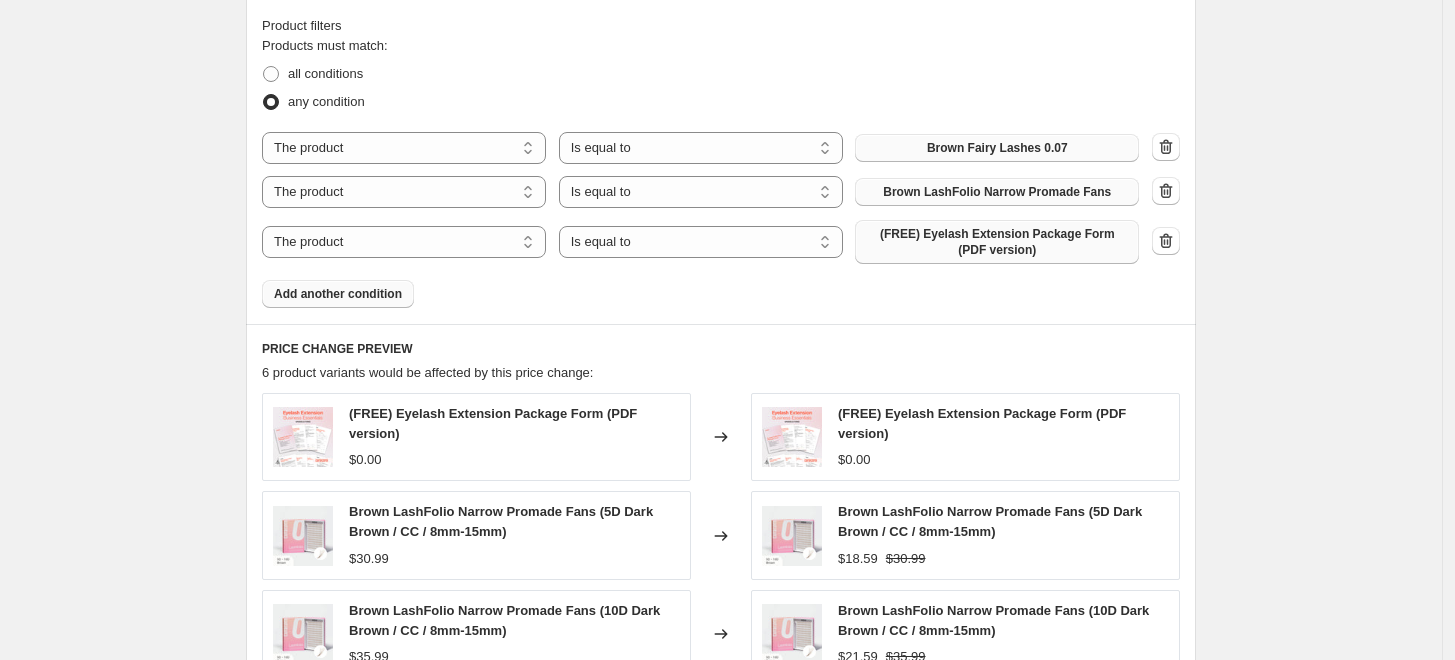 click on "(FREE) Eyelash Extension Package Form (PDF version)" at bounding box center [997, 242] 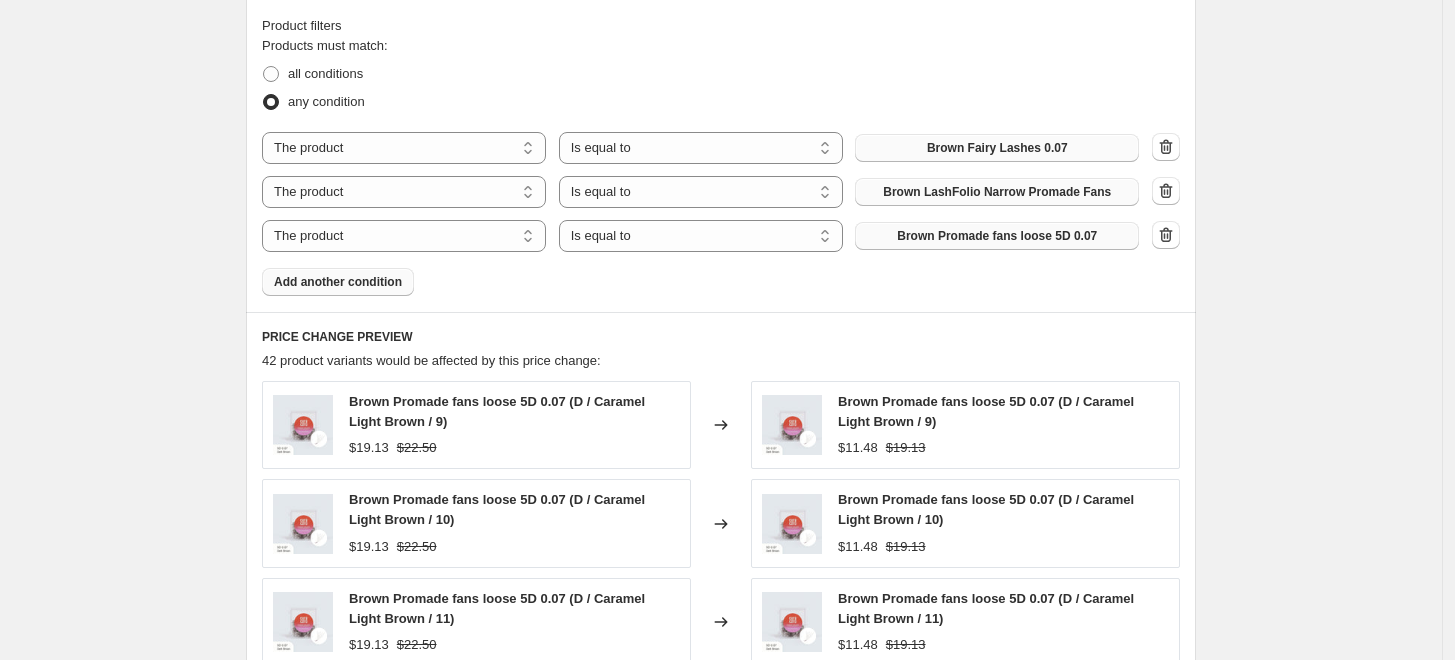click on "Add another condition" at bounding box center [338, 282] 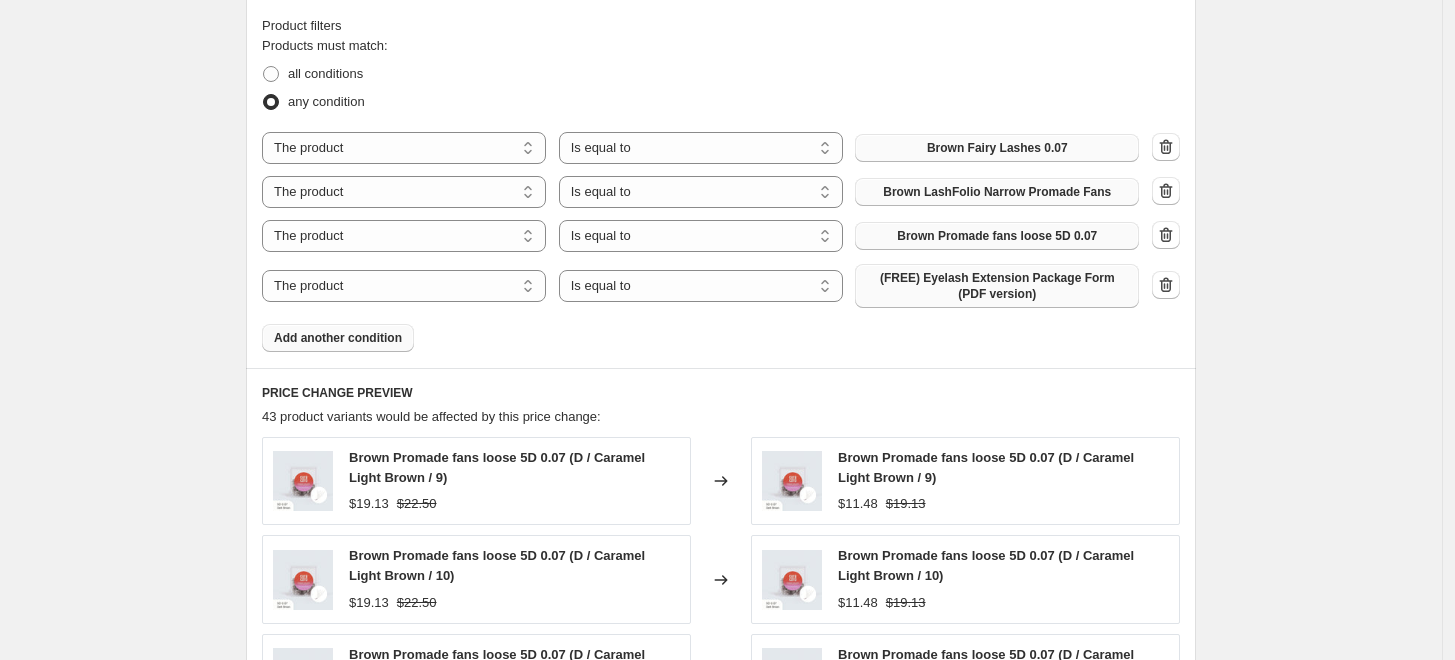 click on "(FREE) Eyelash Extension Package Form (PDF version)" at bounding box center [997, 286] 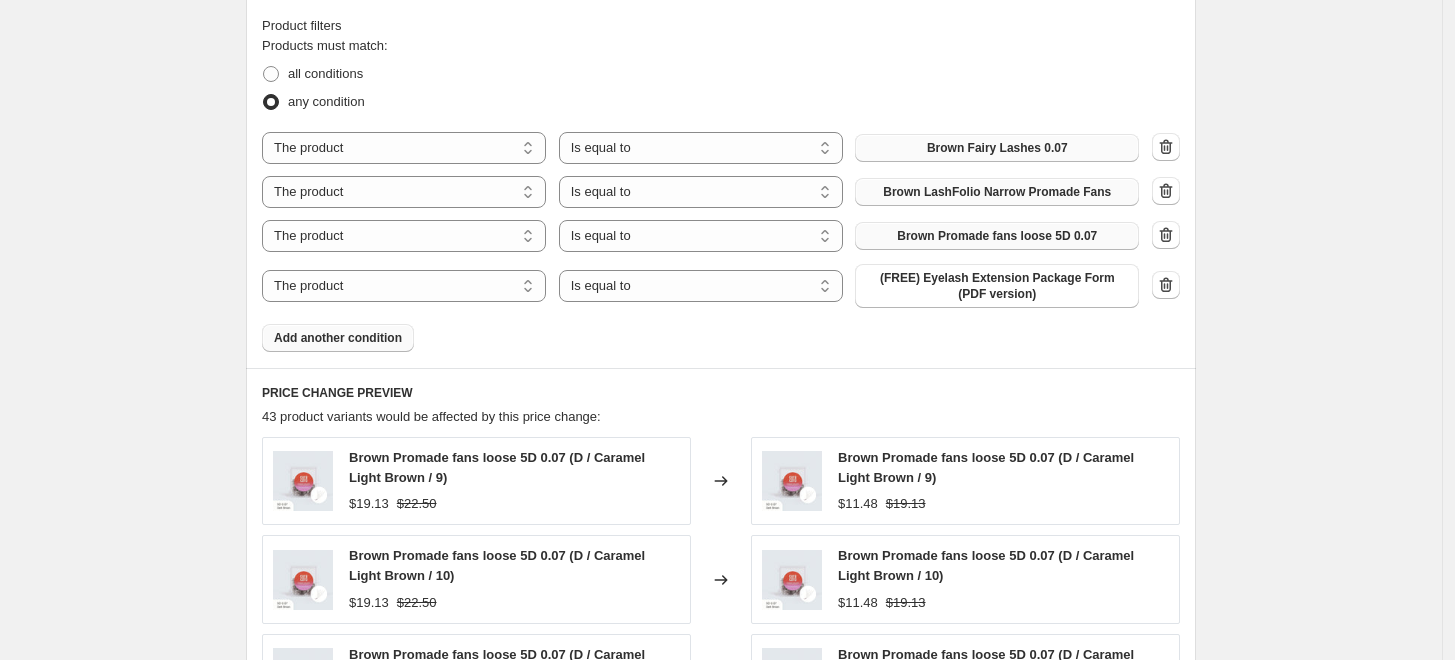 drag, startPoint x: 1168, startPoint y: 280, endPoint x: 1170, endPoint y: 258, distance: 22.090721 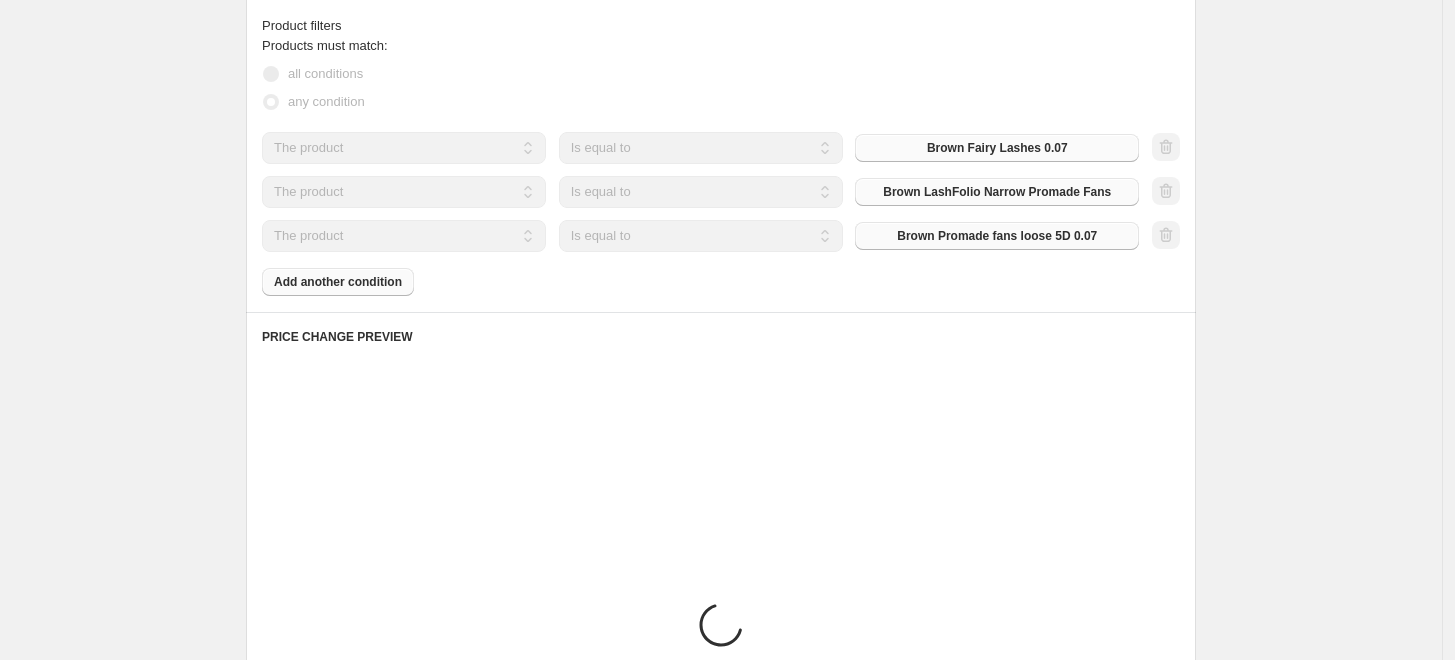 click at bounding box center (1166, 236) 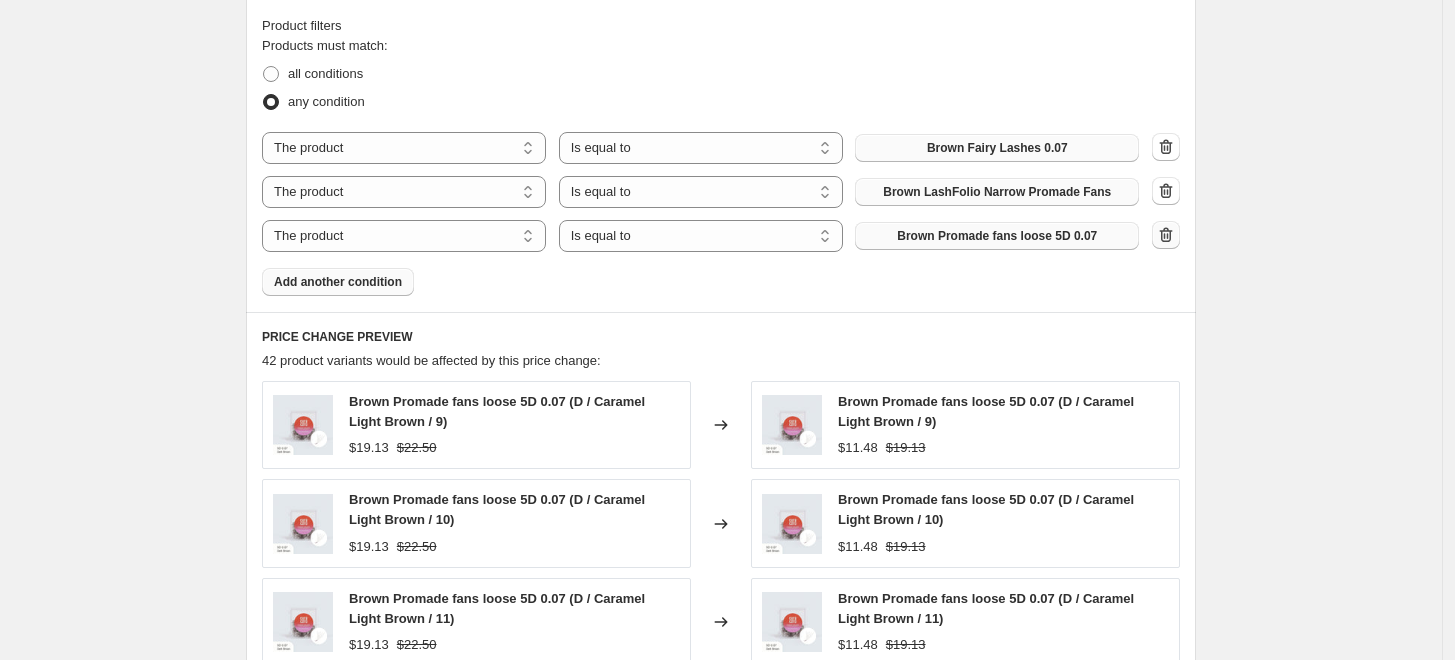 click 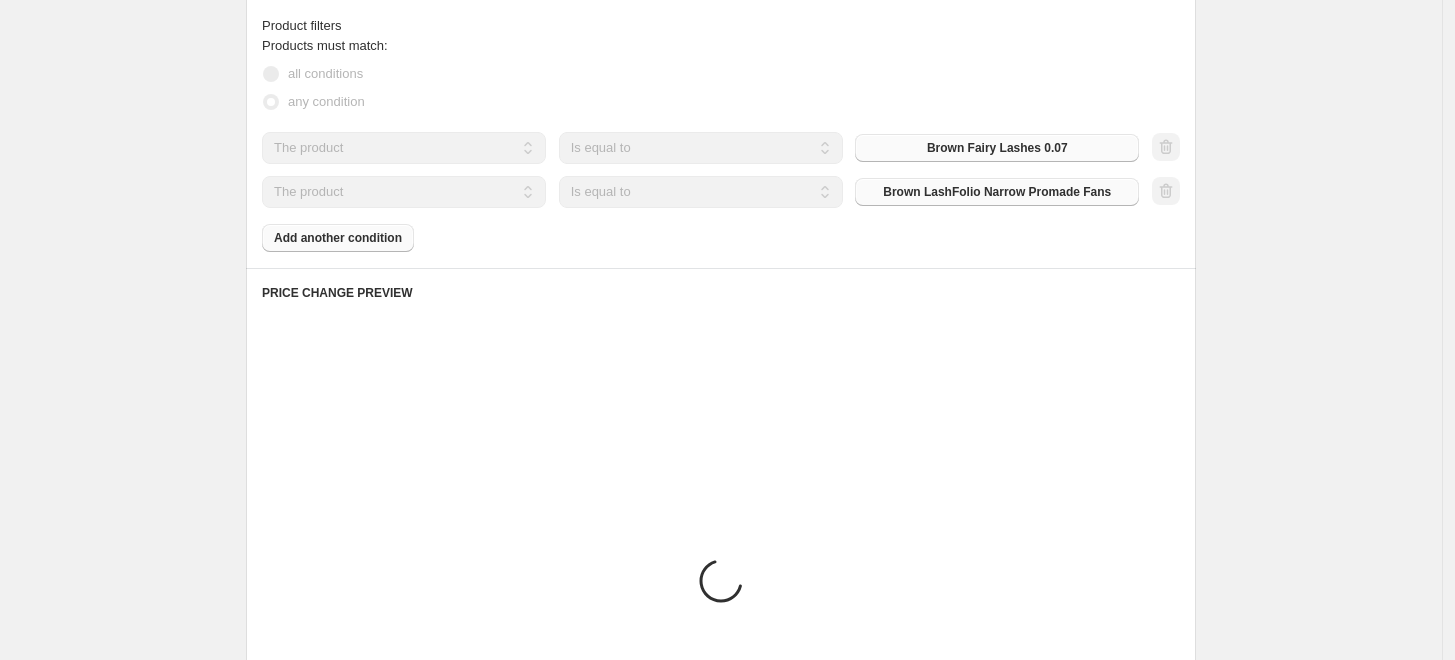click at bounding box center (1166, 192) 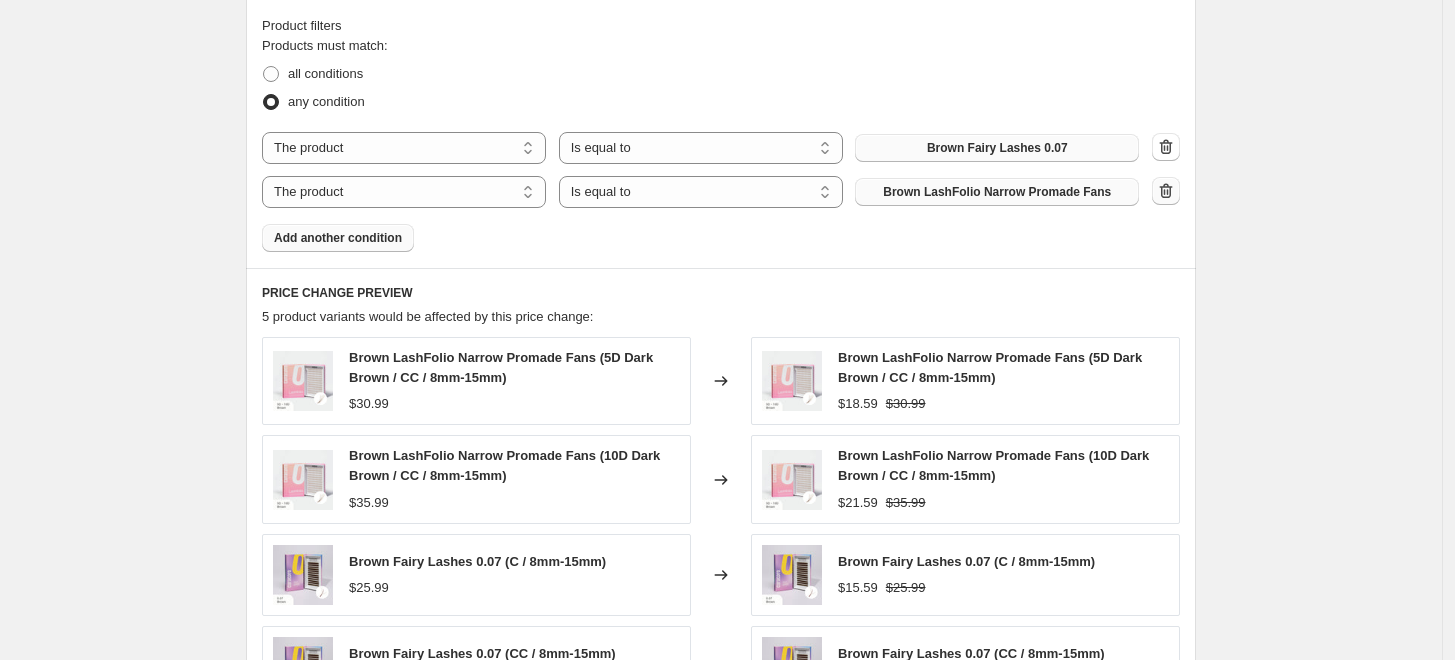 click 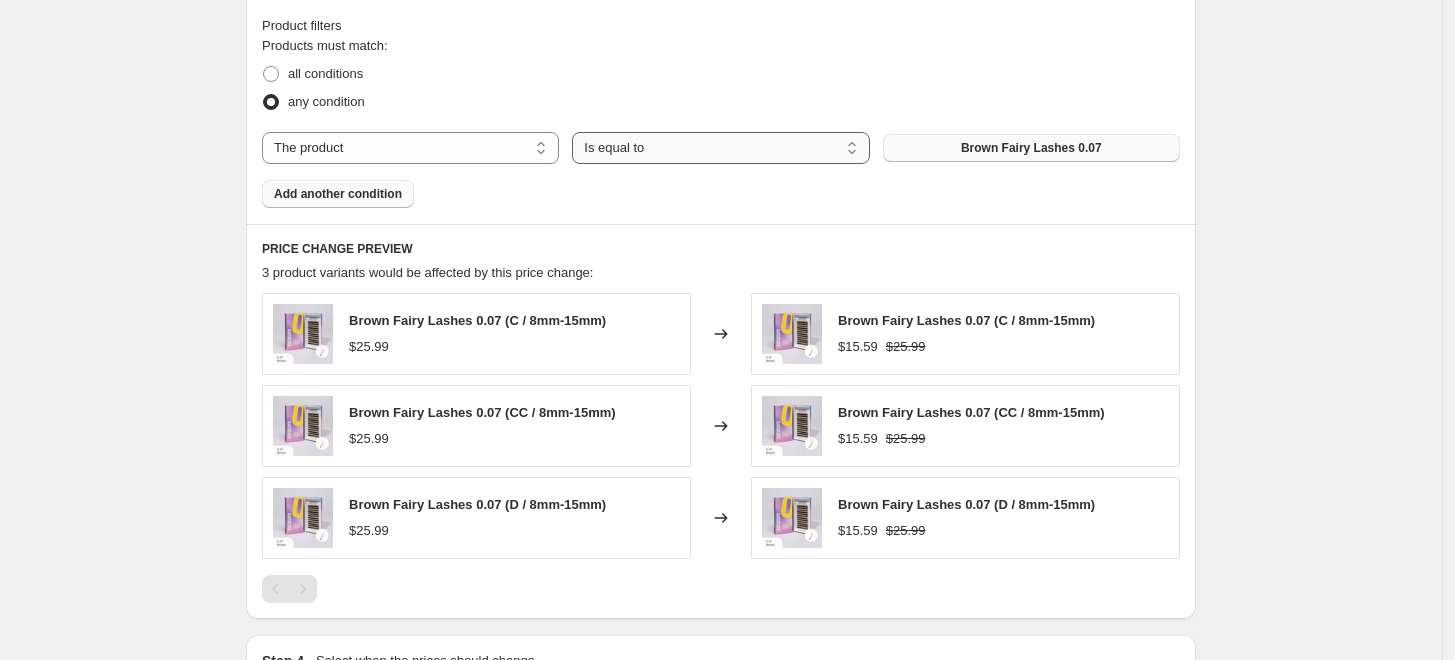 click on "Is equal to Is not equal to" at bounding box center (720, 148) 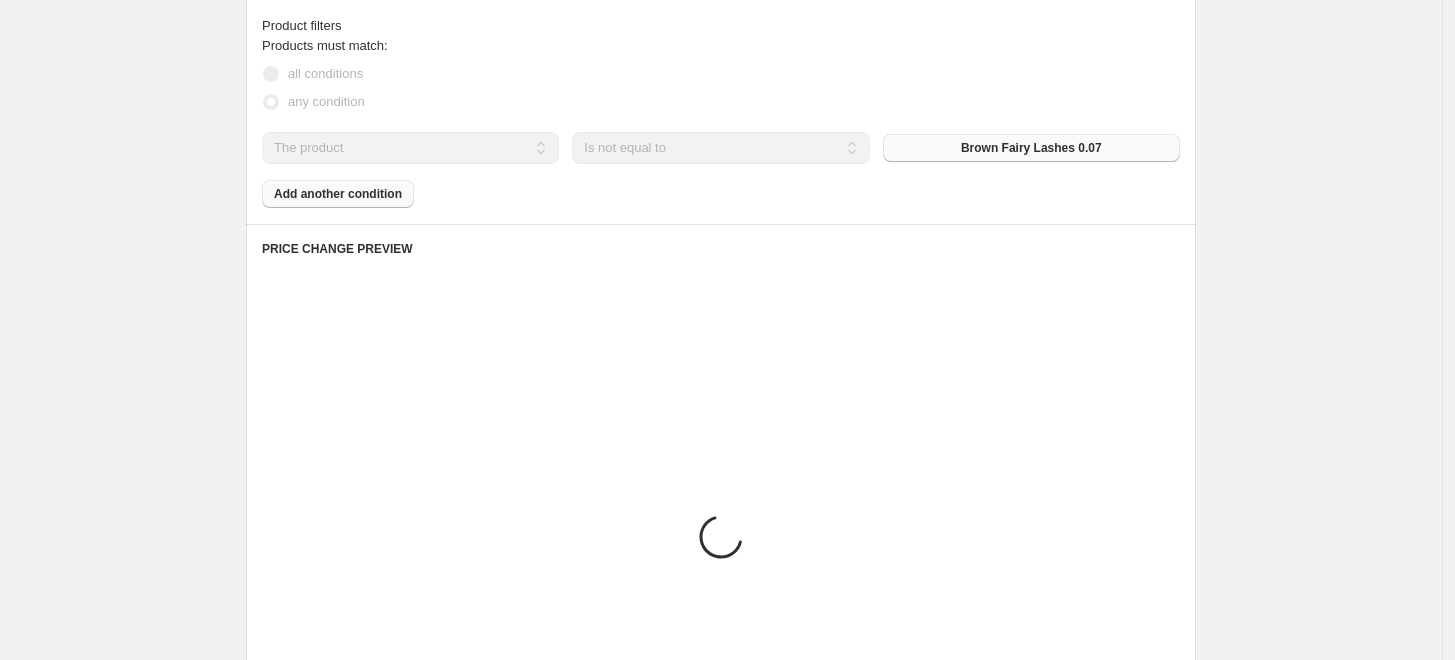 click on "The product The product's collection The product's tag The product's vendor The product's type The product's status The variant's title Inventory quantity" at bounding box center (410, 148) 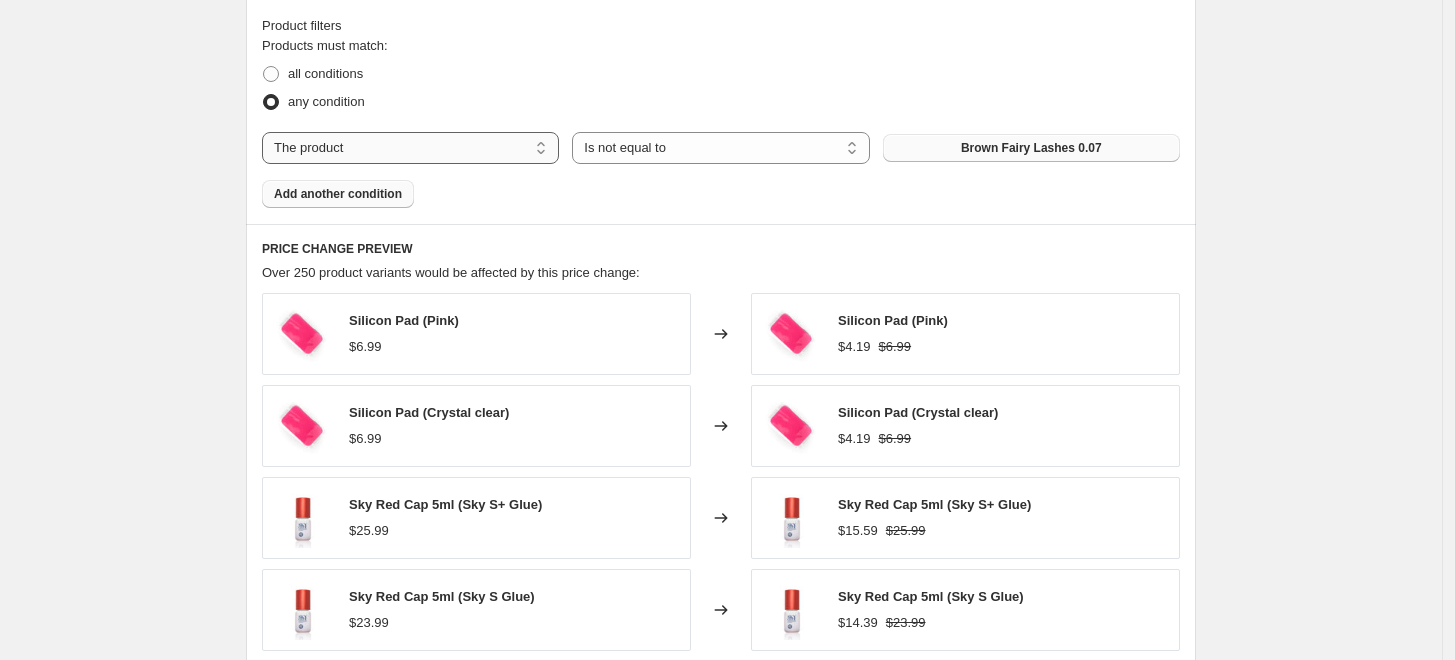 click on "The product The product's collection The product's tag The product's vendor The product's type The product's status The variant's title Inventory quantity" at bounding box center [410, 148] 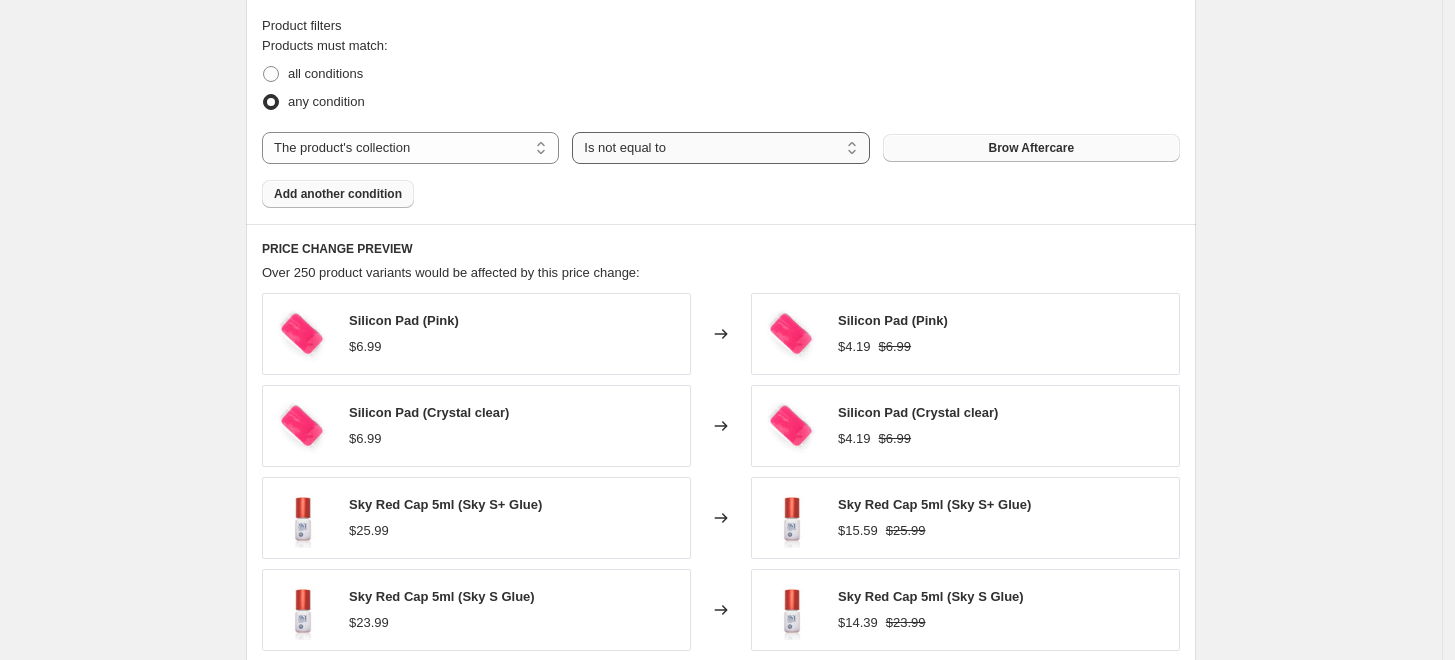 click on "Is equal to Is not equal to" at bounding box center [720, 148] 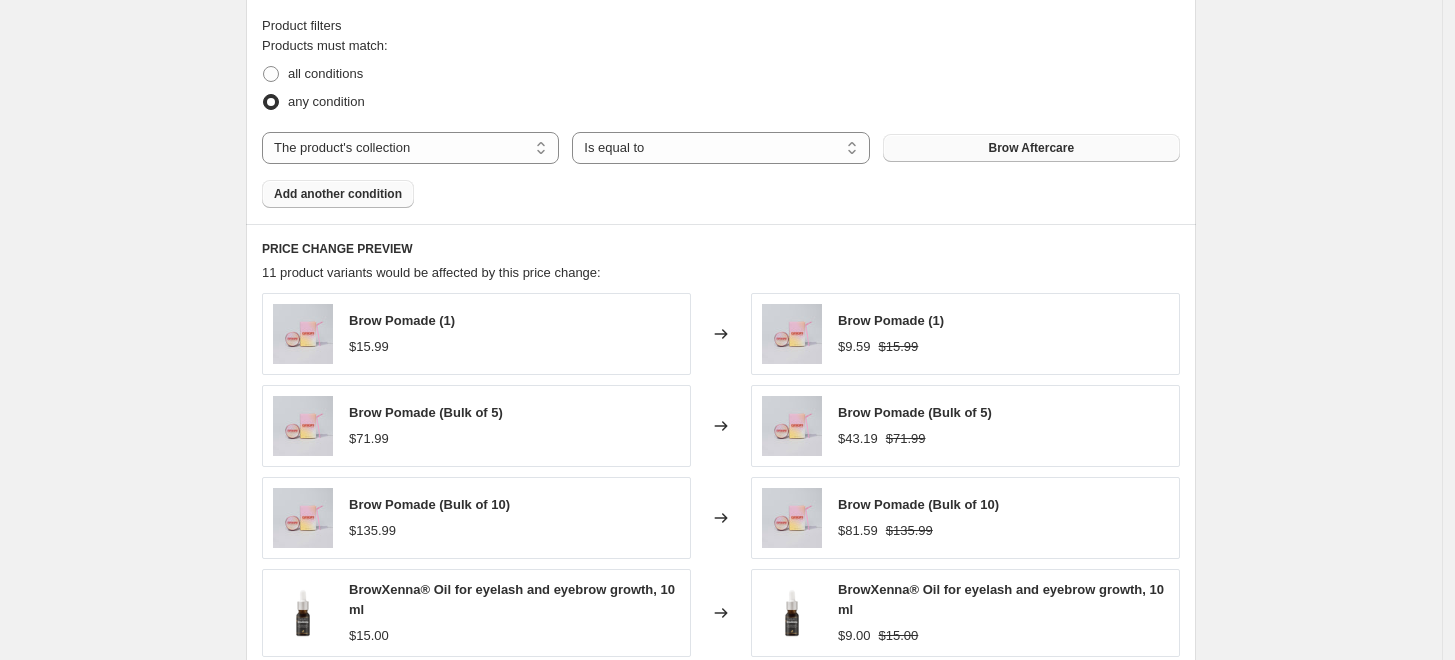 click on "Brow Aftercare" at bounding box center (1031, 148) 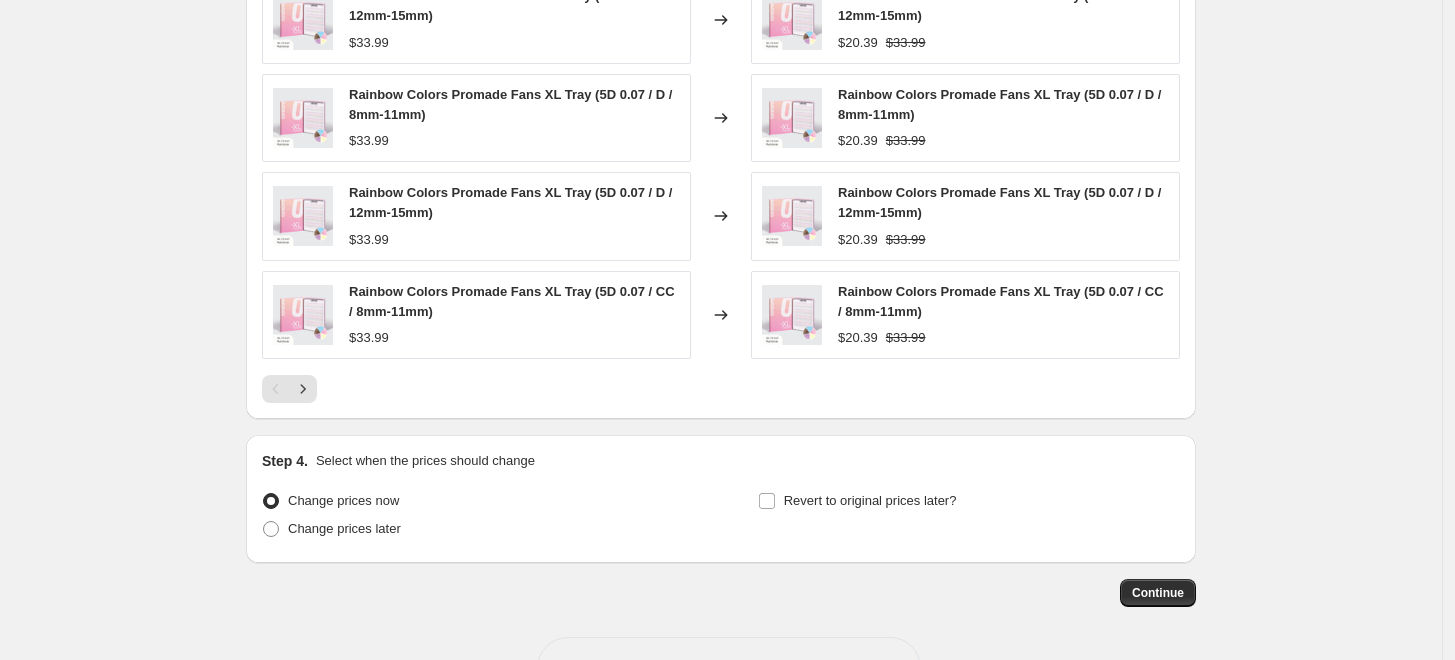scroll, scrollTop: 1555, scrollLeft: 0, axis: vertical 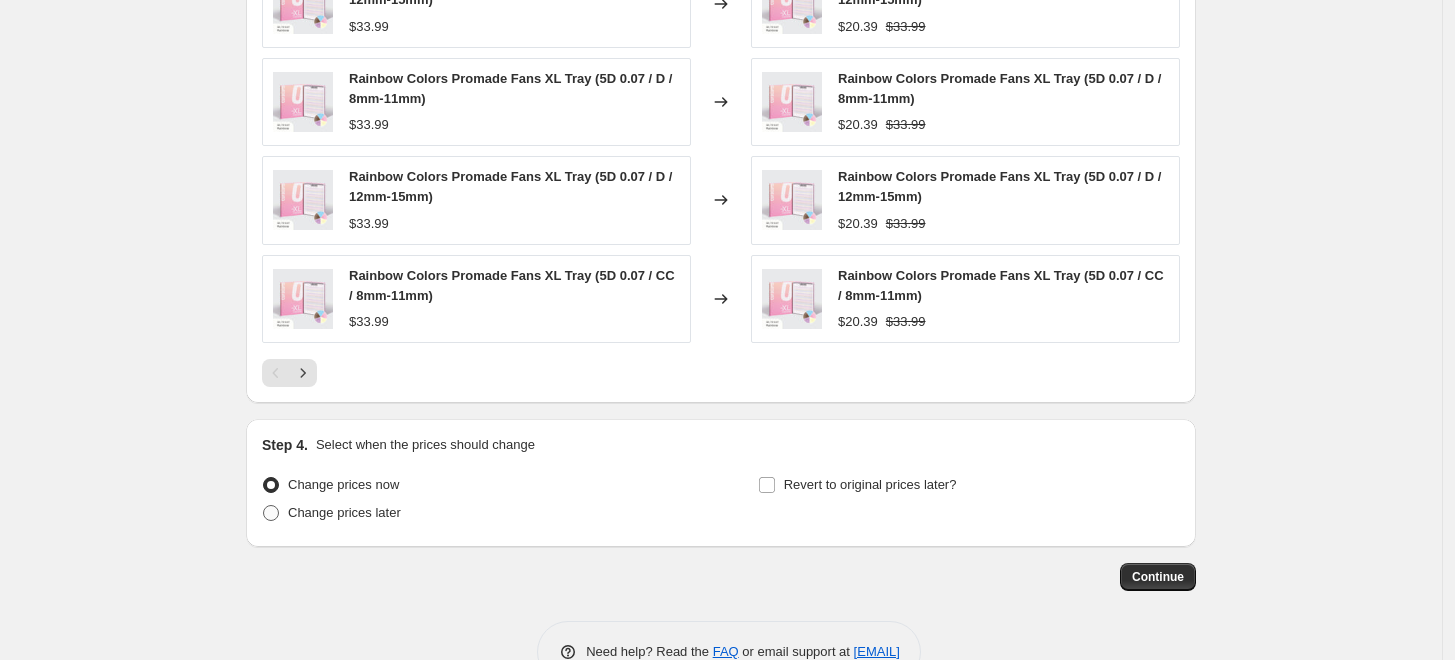 click on "Change prices later" at bounding box center (344, 512) 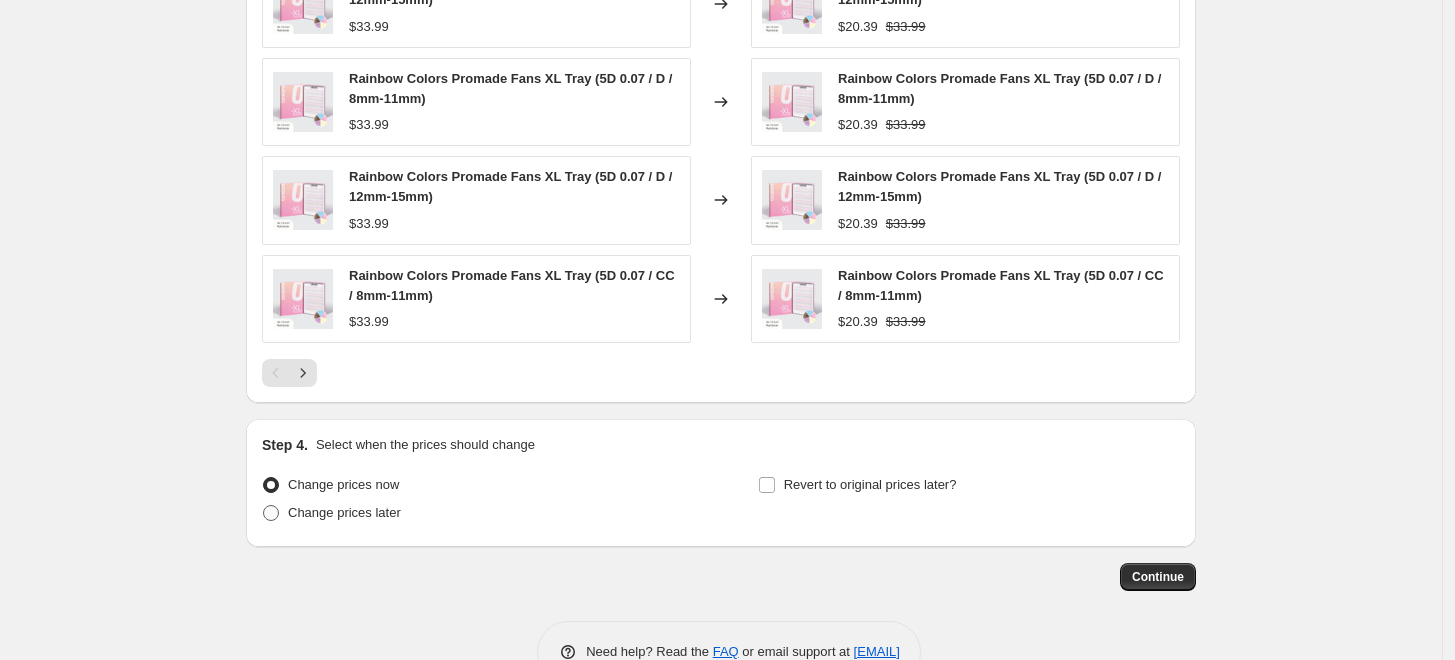 radio on "true" 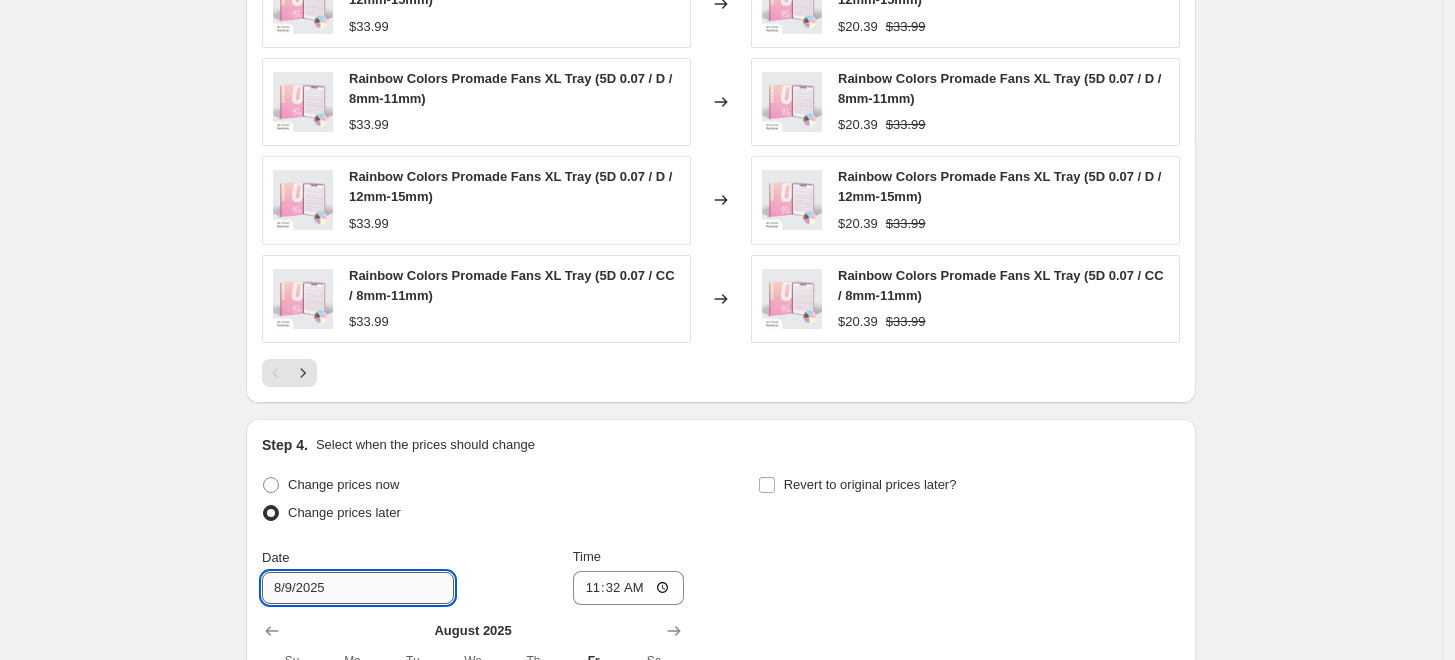 click on "8/9/2025" at bounding box center [358, 588] 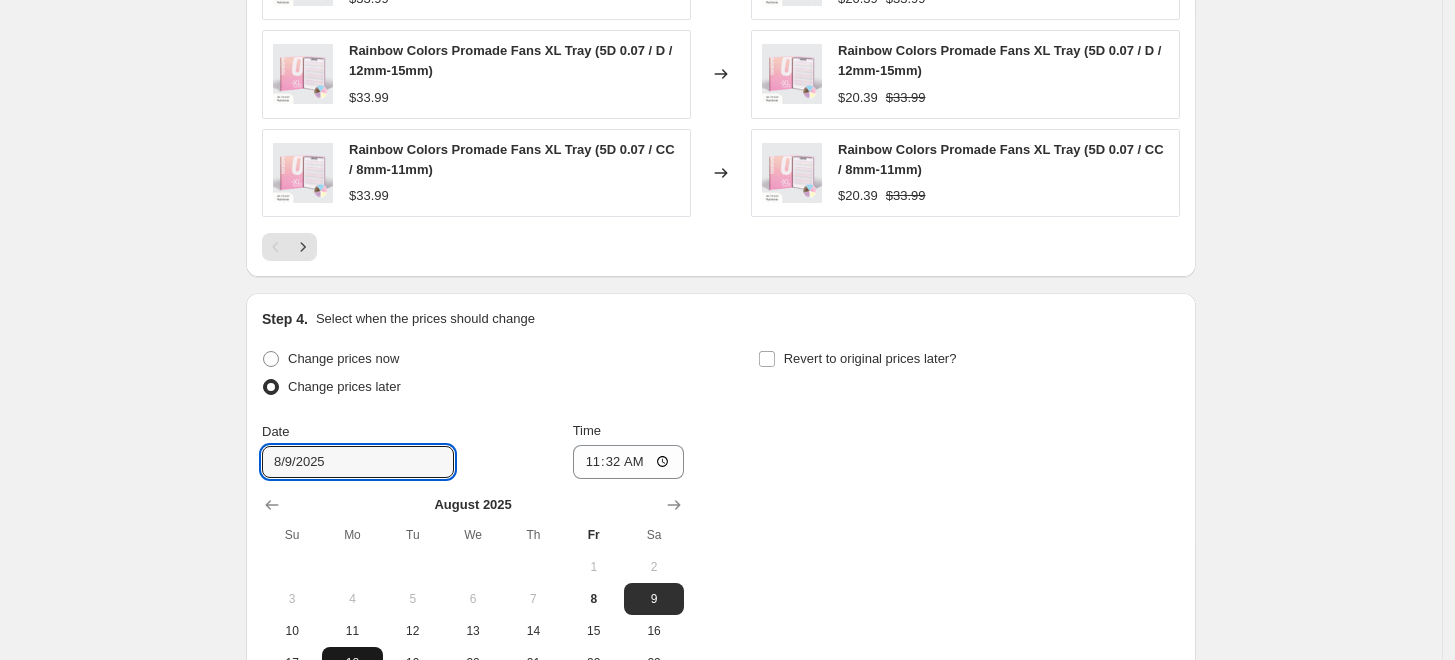 scroll, scrollTop: 1777, scrollLeft: 0, axis: vertical 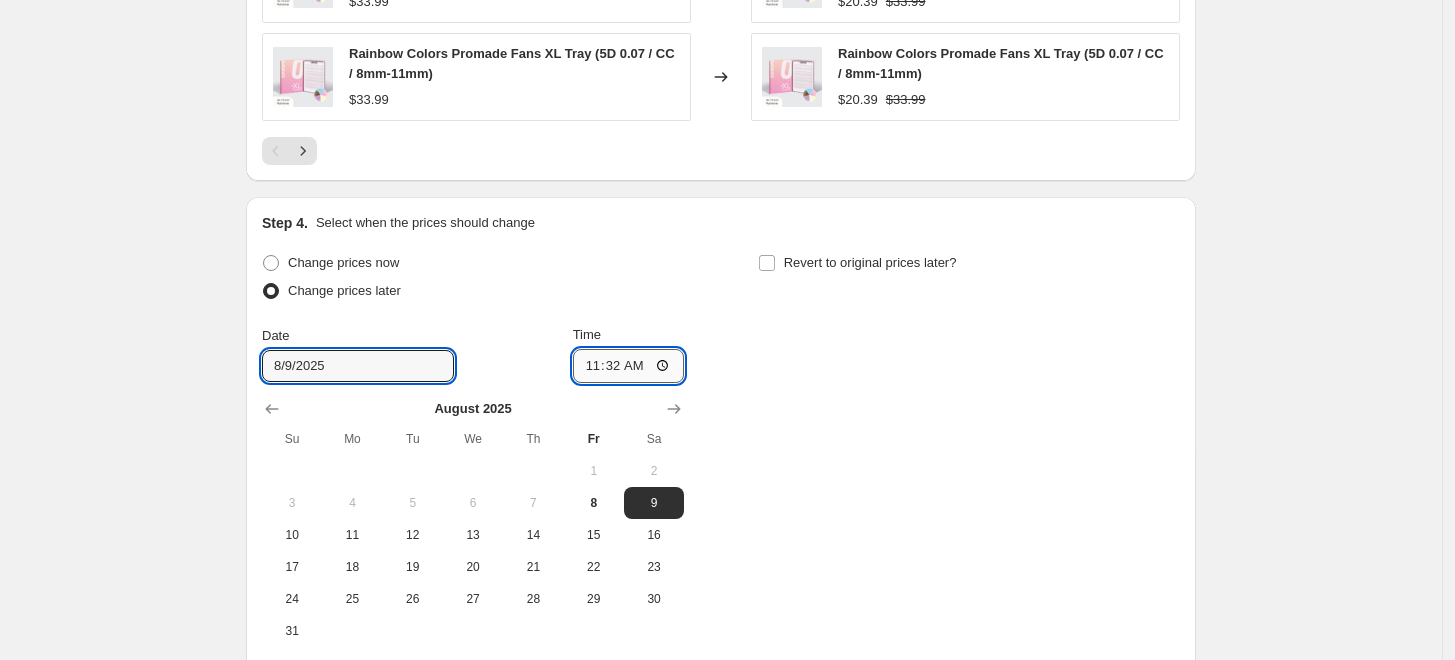 click on "11:32" at bounding box center [629, 366] 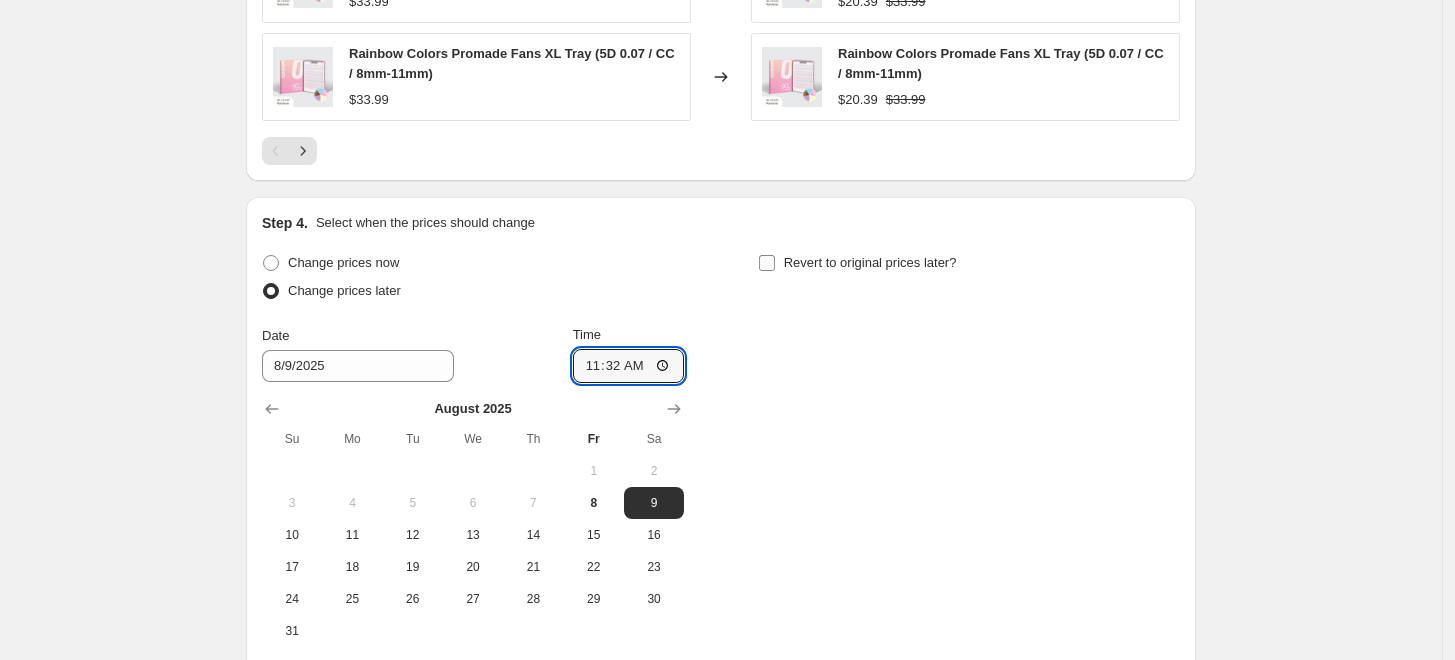 type on "11:00" 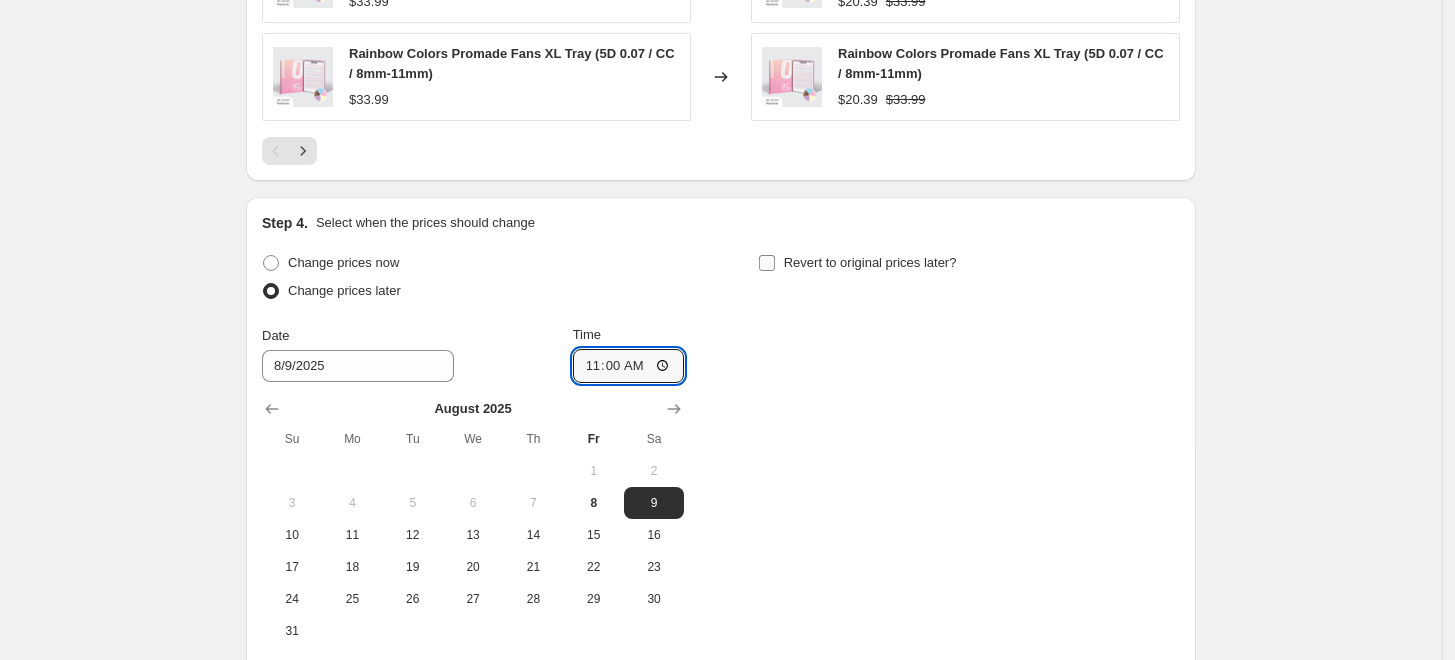 click on "Revert to original prices later?" at bounding box center [870, 262] 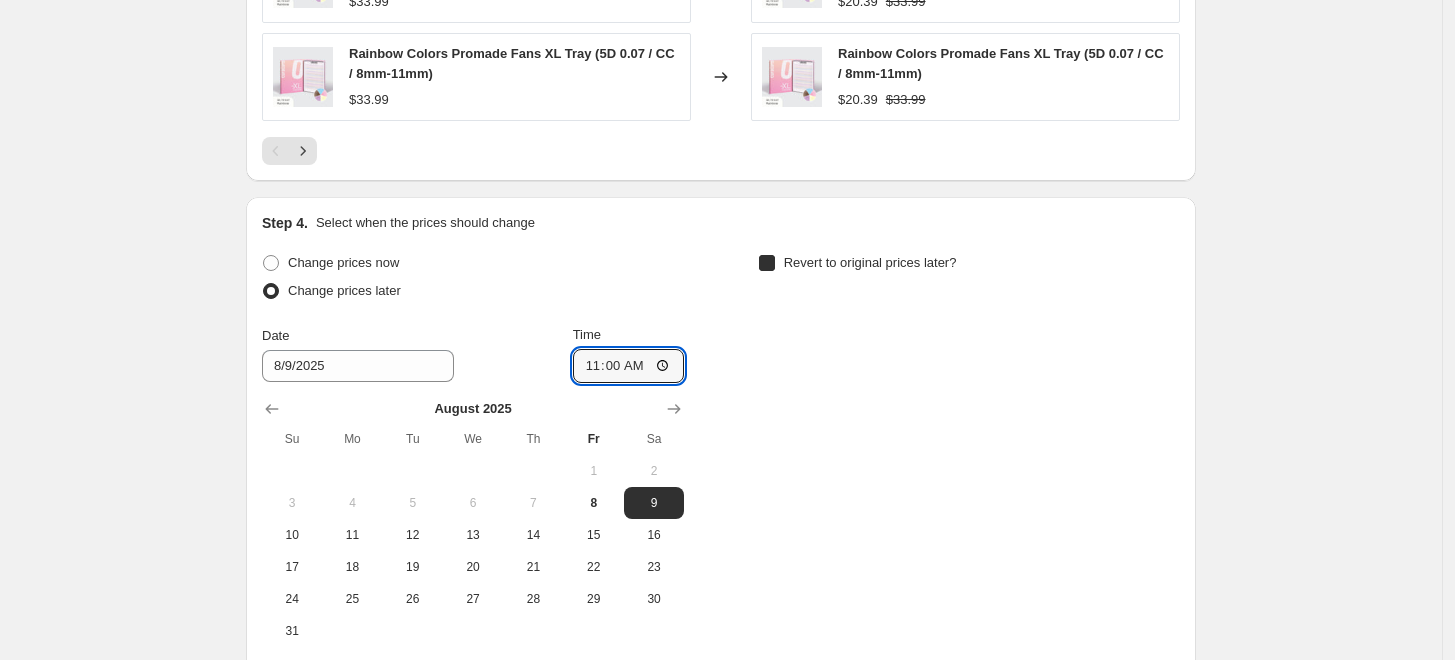 checkbox on "true" 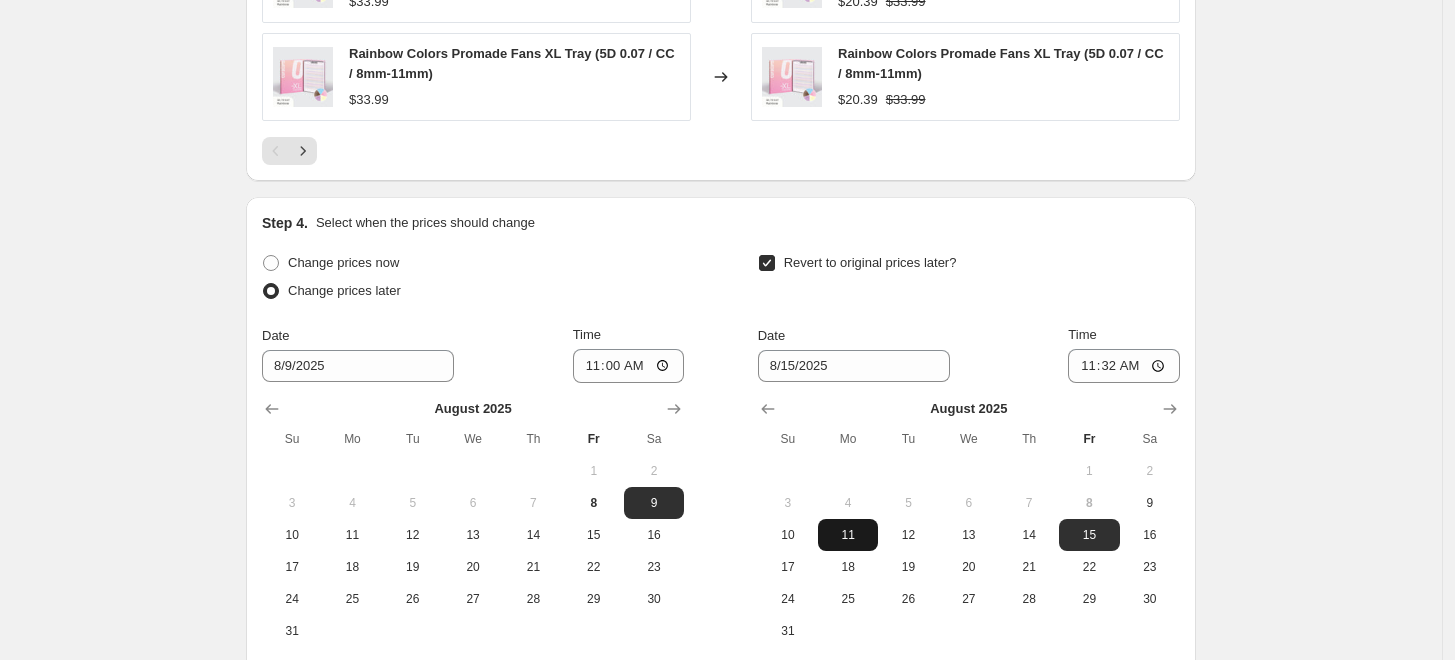 click on "11" at bounding box center (848, 535) 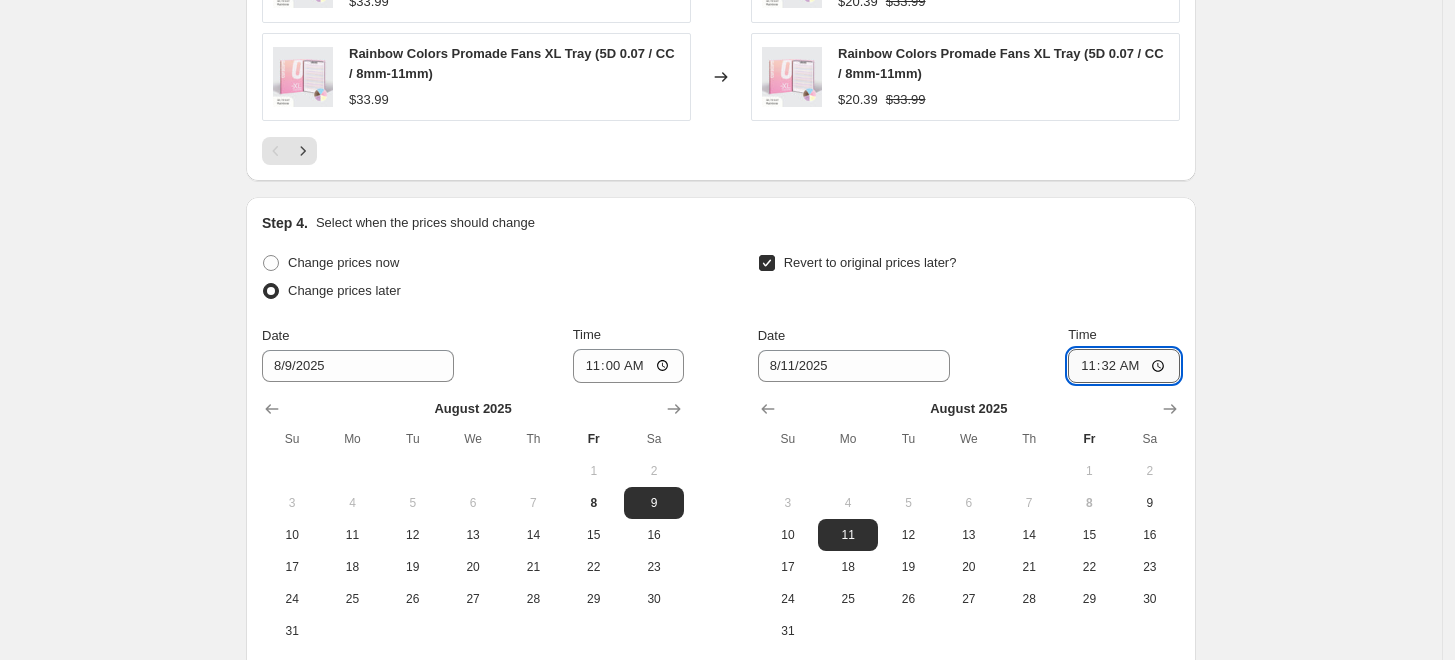 click on "11:32" at bounding box center [1124, 366] 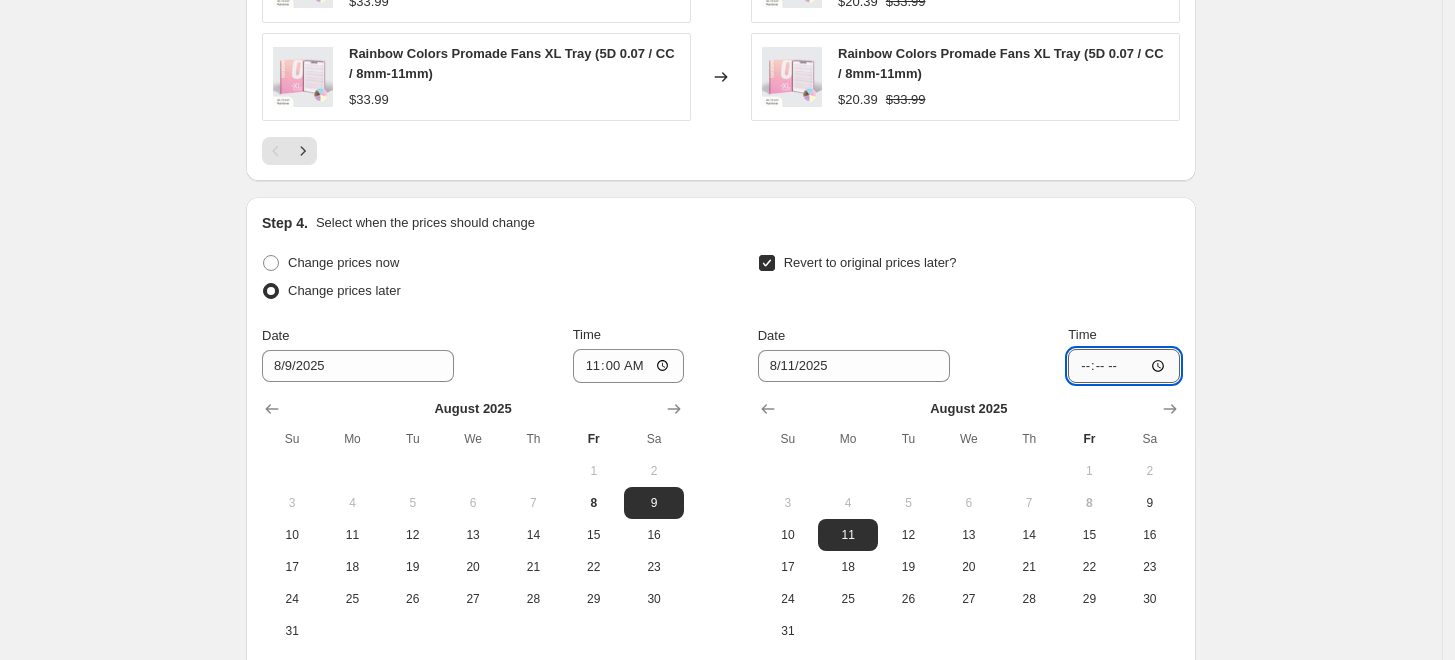 type on "12:00" 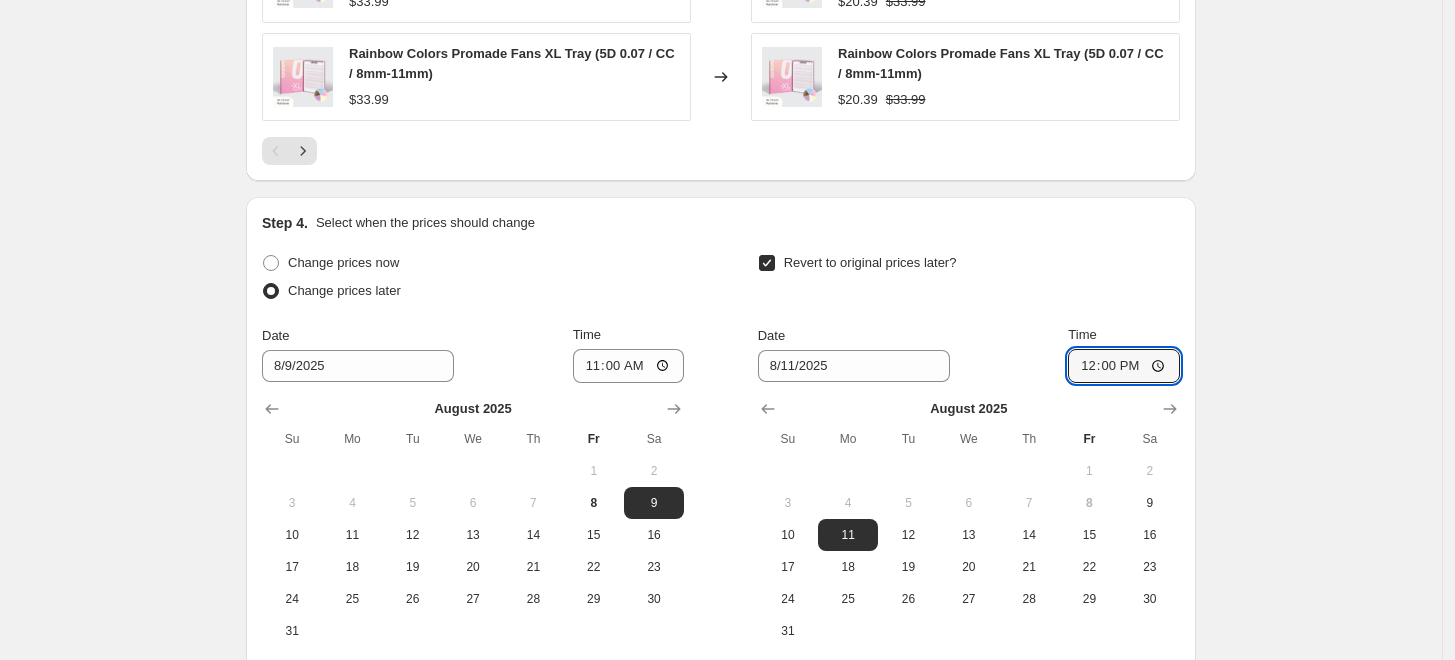 scroll, scrollTop: 1968, scrollLeft: 0, axis: vertical 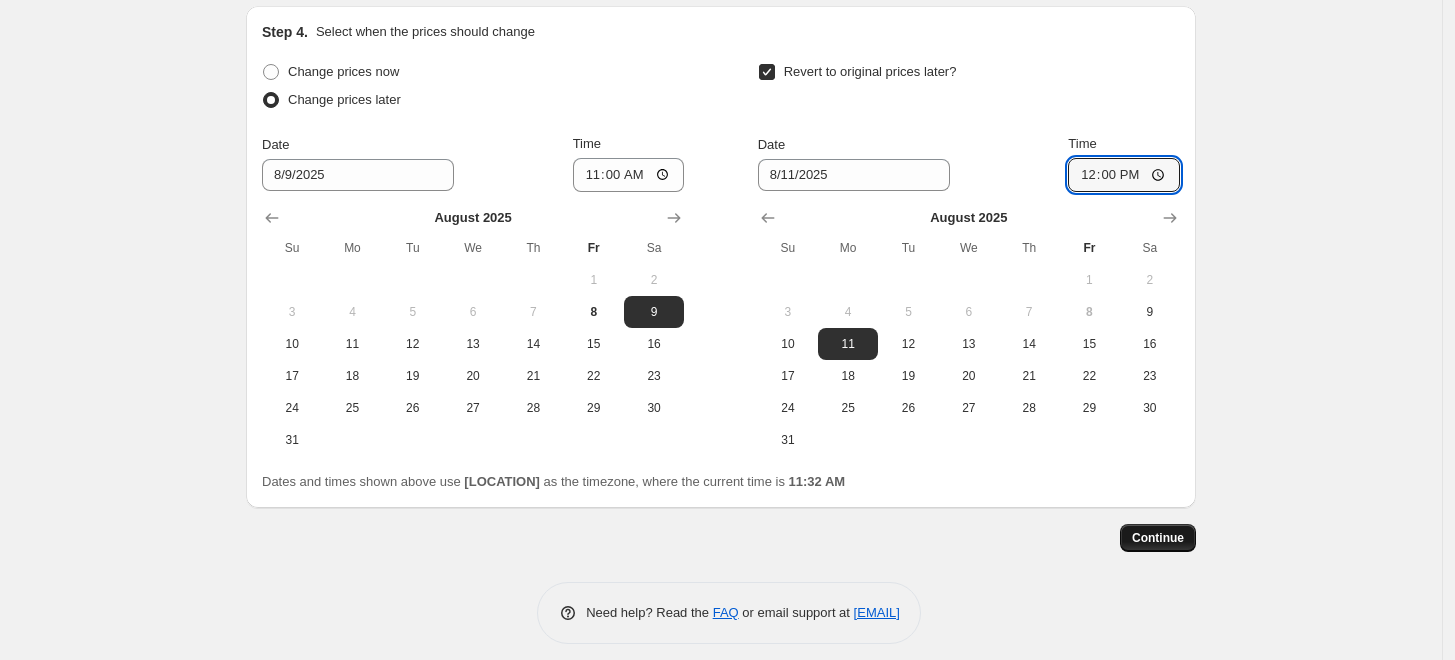 click on "Continue" at bounding box center (1158, 538) 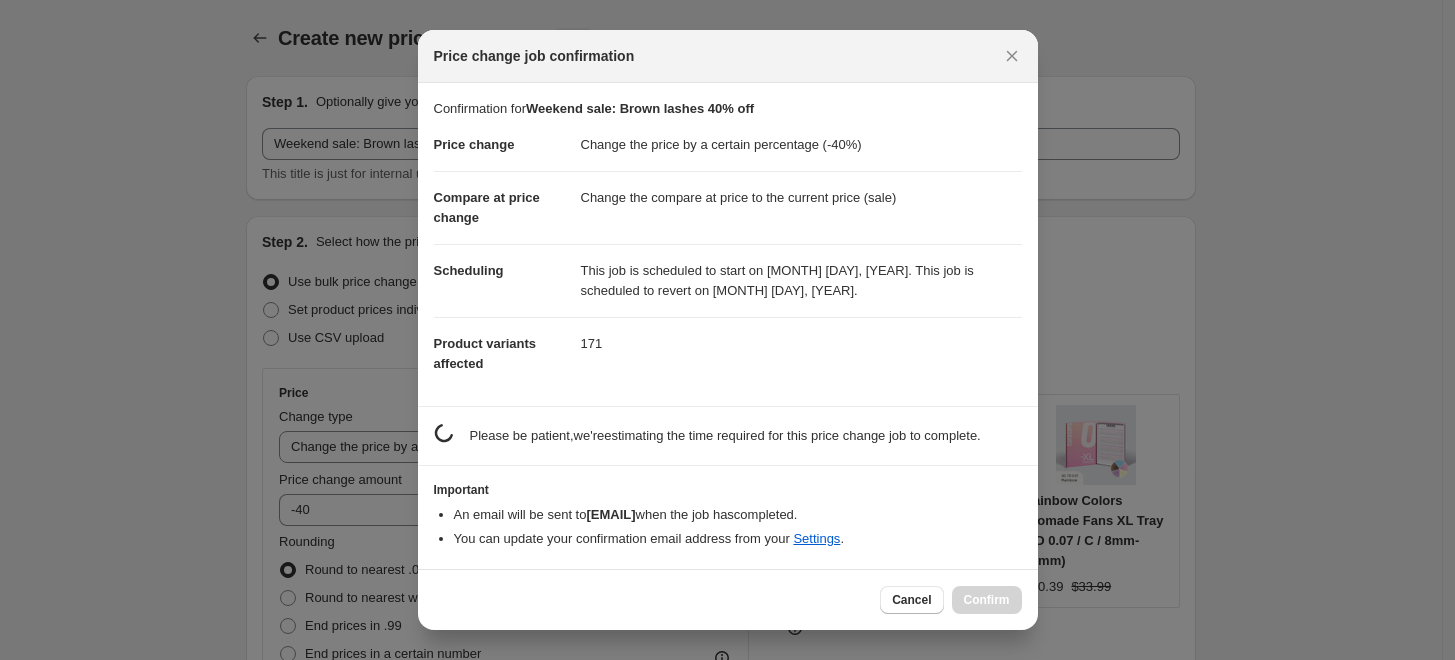 scroll, scrollTop: 0, scrollLeft: 0, axis: both 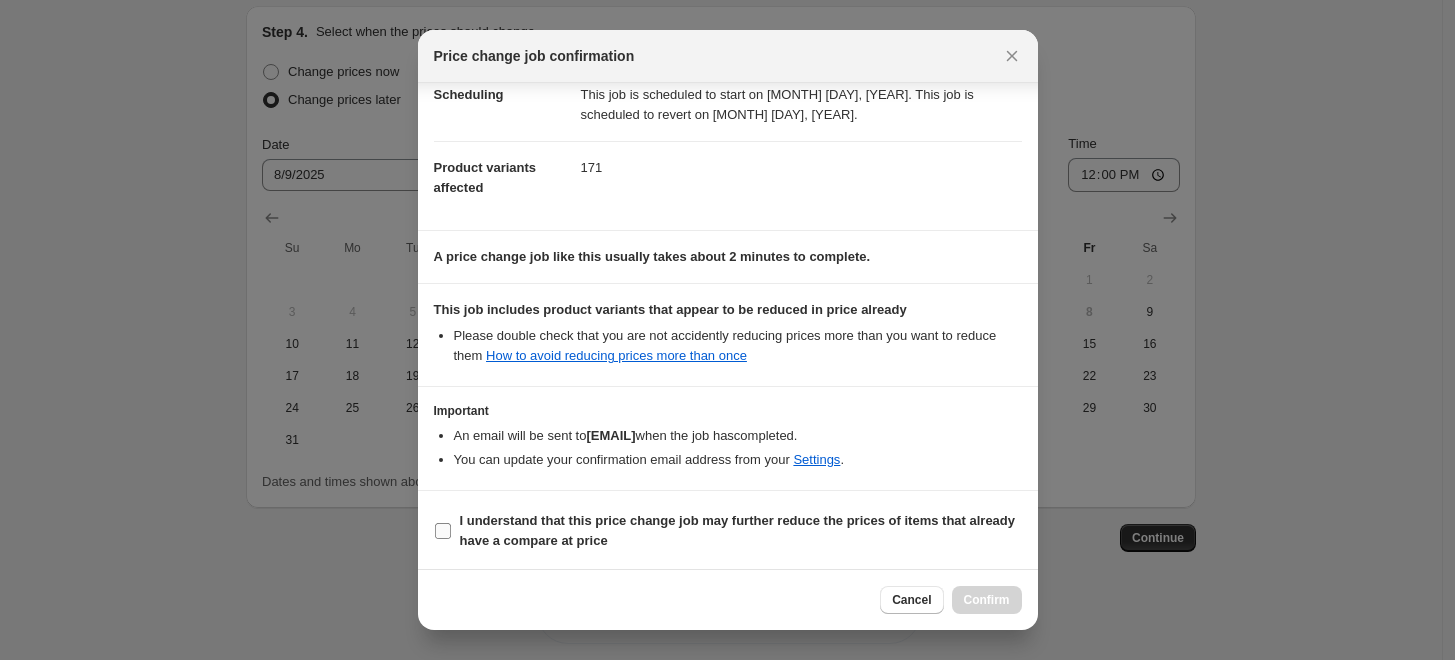 click on "I understand that this price change job may further reduce the prices of items that already have a compare at price" at bounding box center [738, 530] 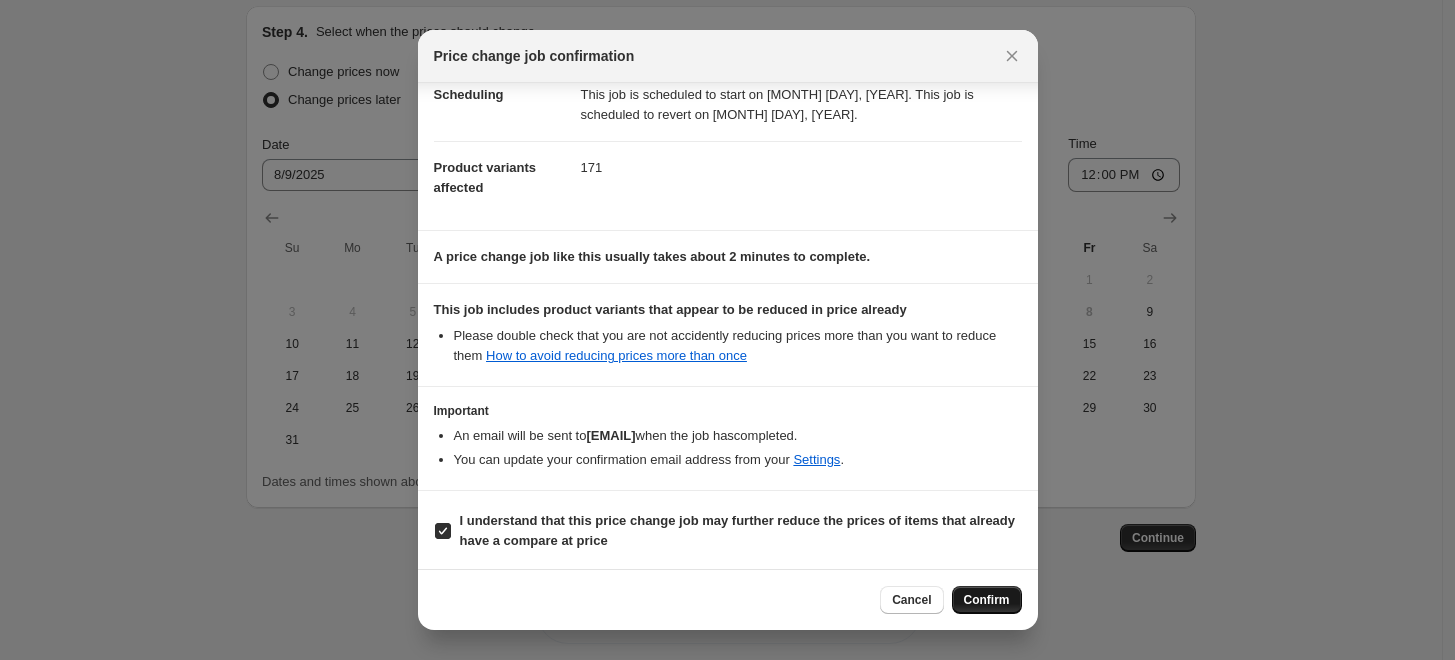 click on "Confirm" at bounding box center (987, 600) 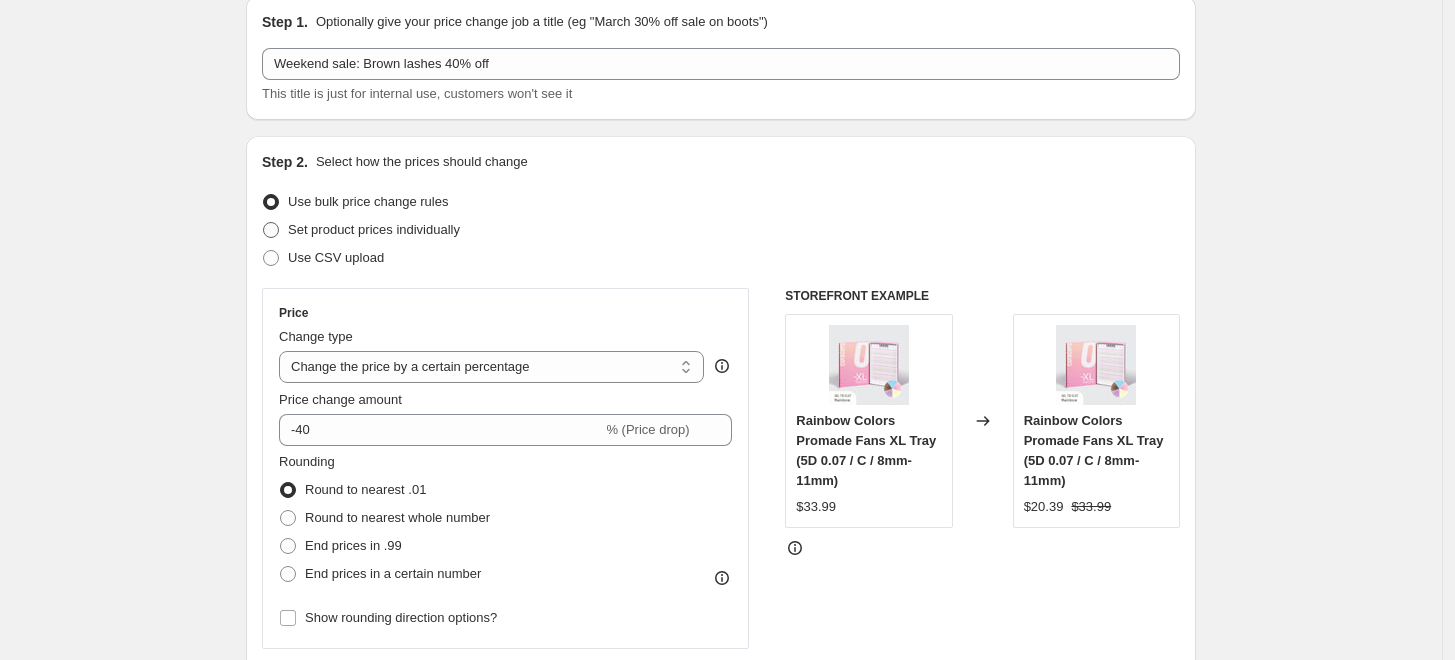 scroll, scrollTop: 0, scrollLeft: 0, axis: both 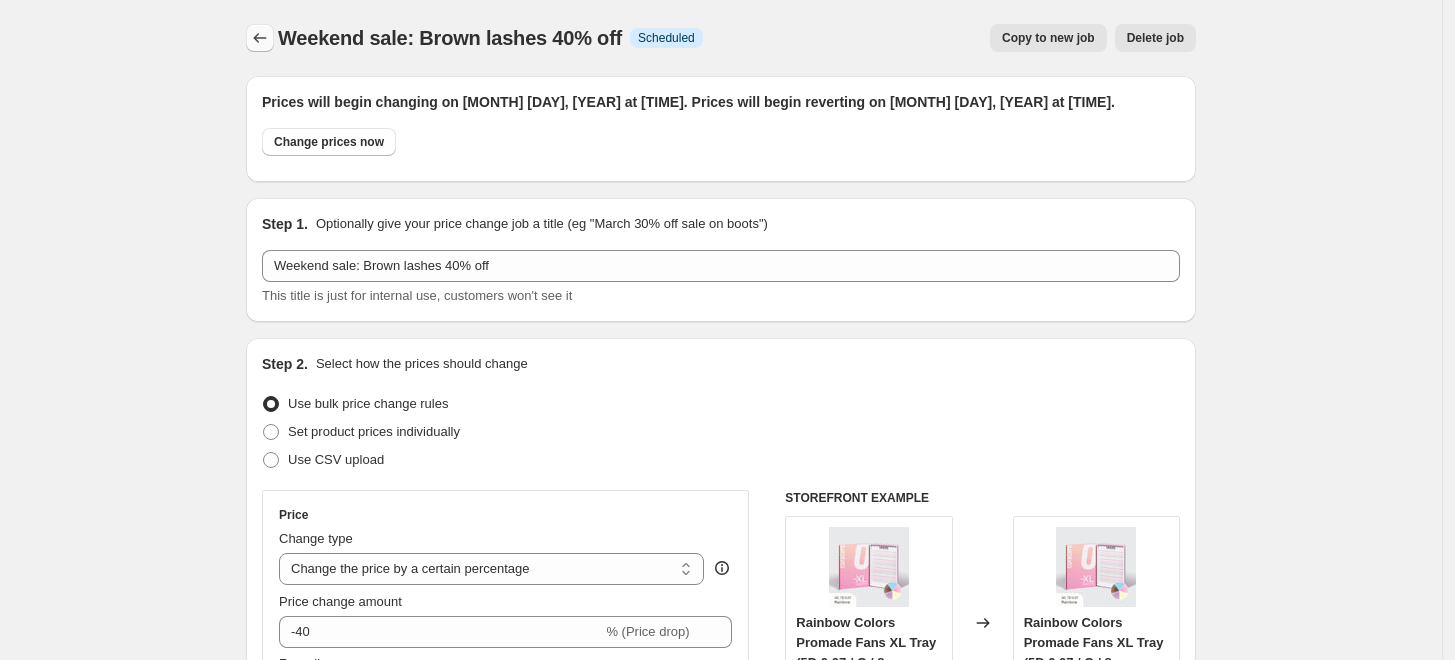 click 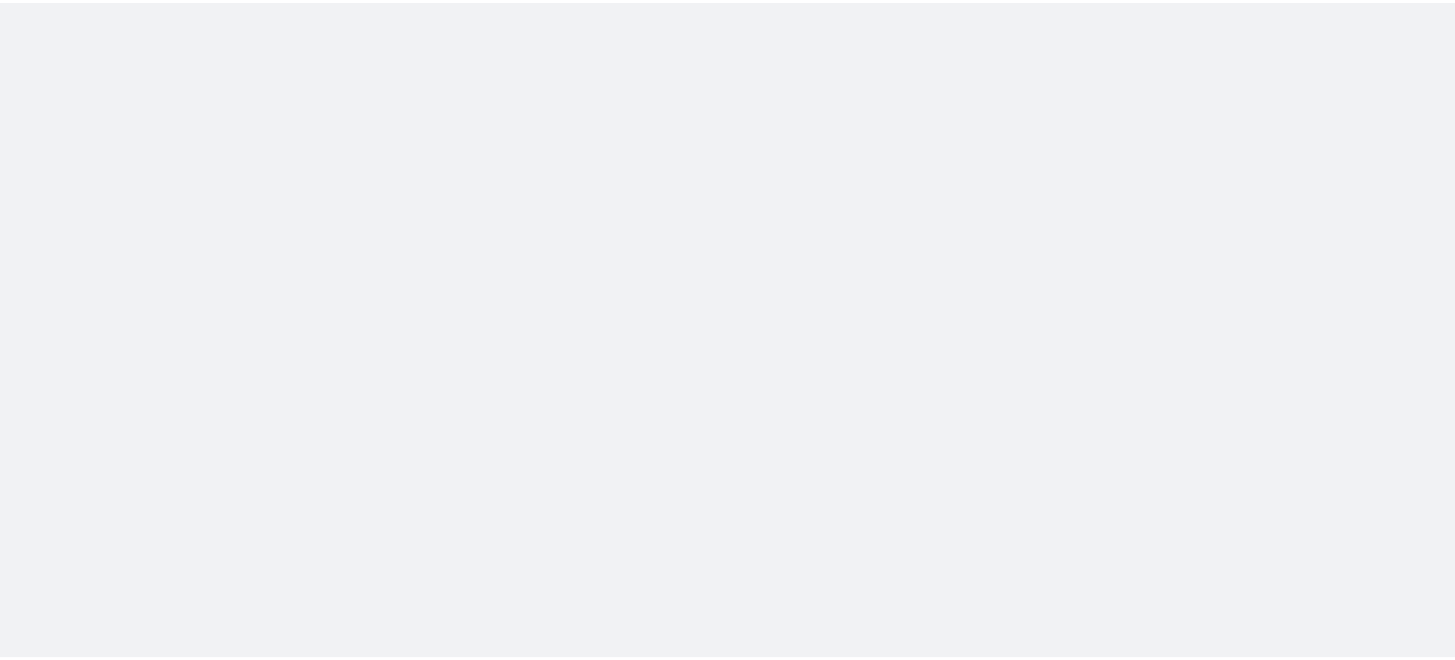 scroll, scrollTop: 0, scrollLeft: 0, axis: both 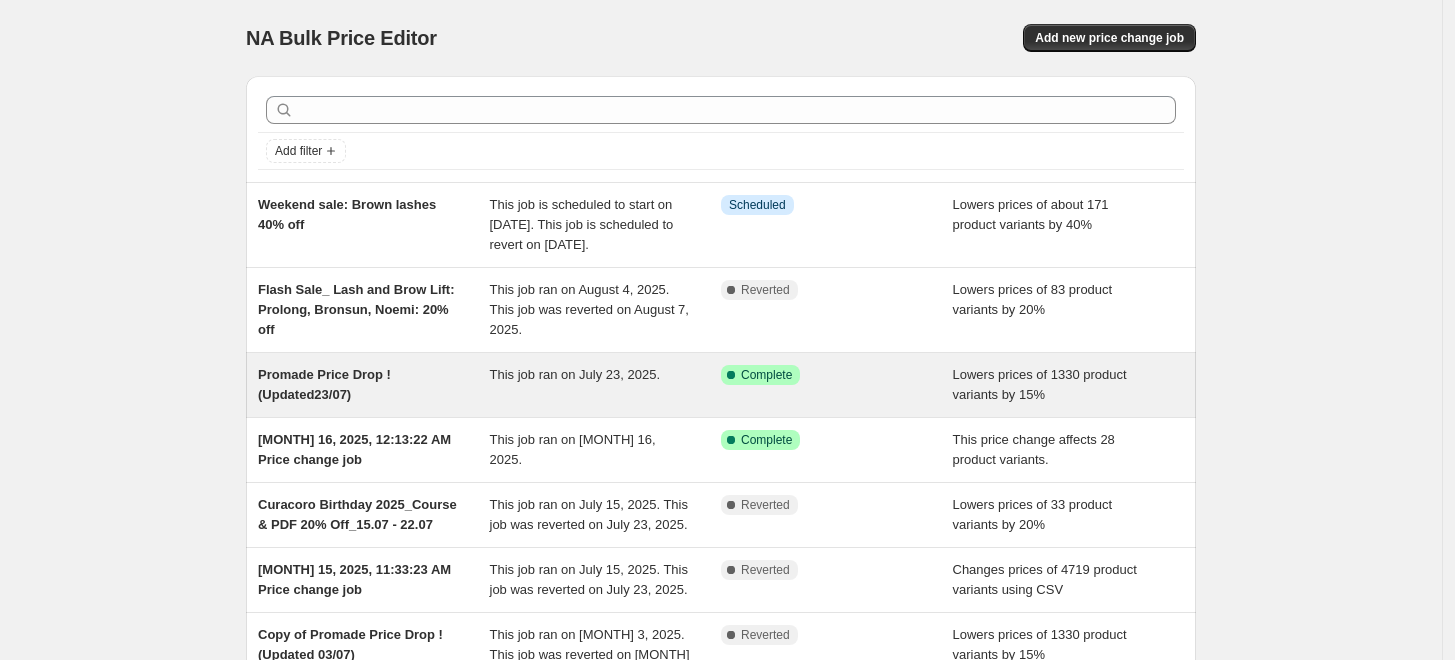 click on "Promade Price Drop ! (Updated23/07)" at bounding box center (374, 385) 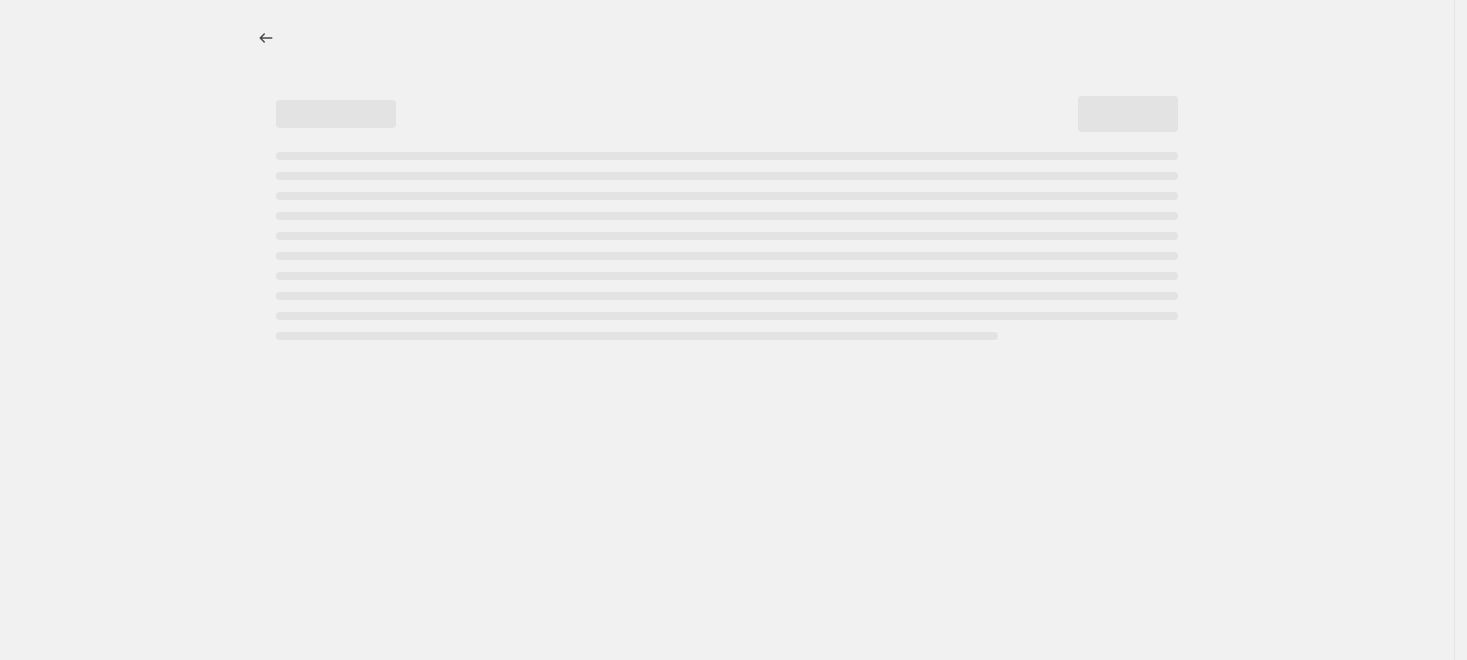 select on "percentage" 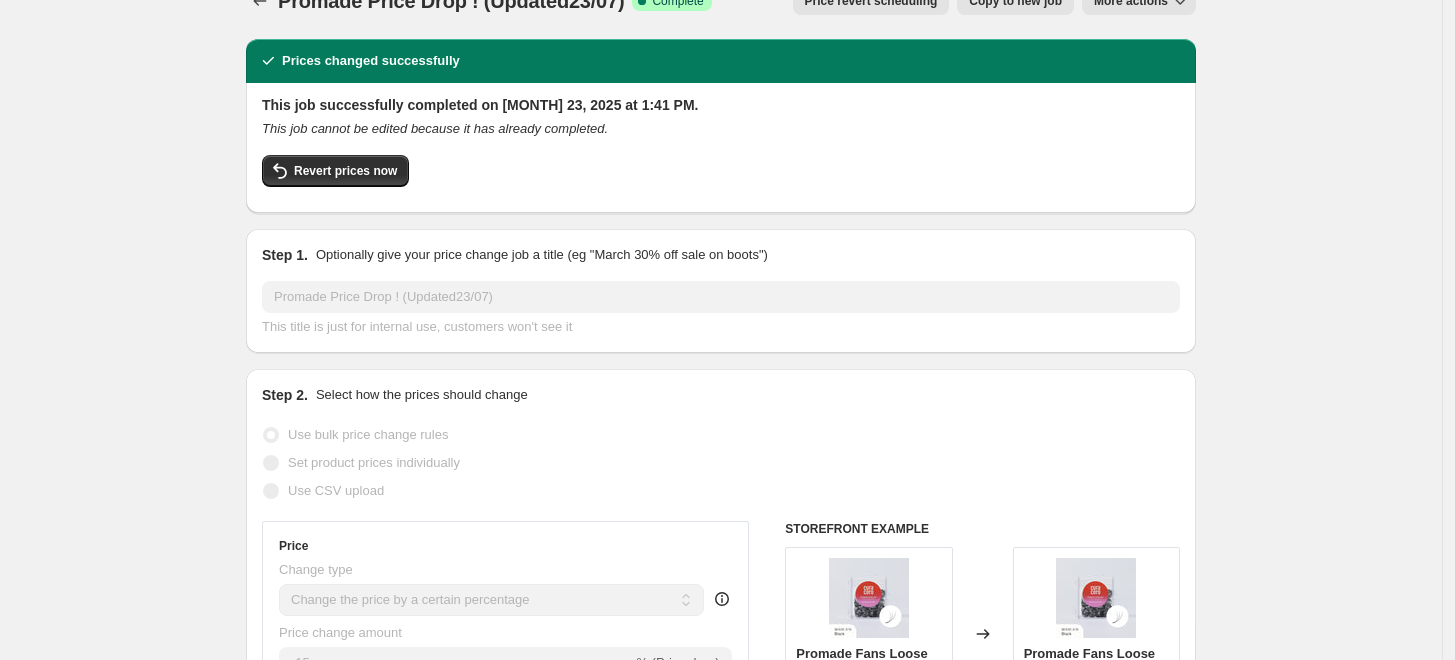 scroll, scrollTop: 0, scrollLeft: 0, axis: both 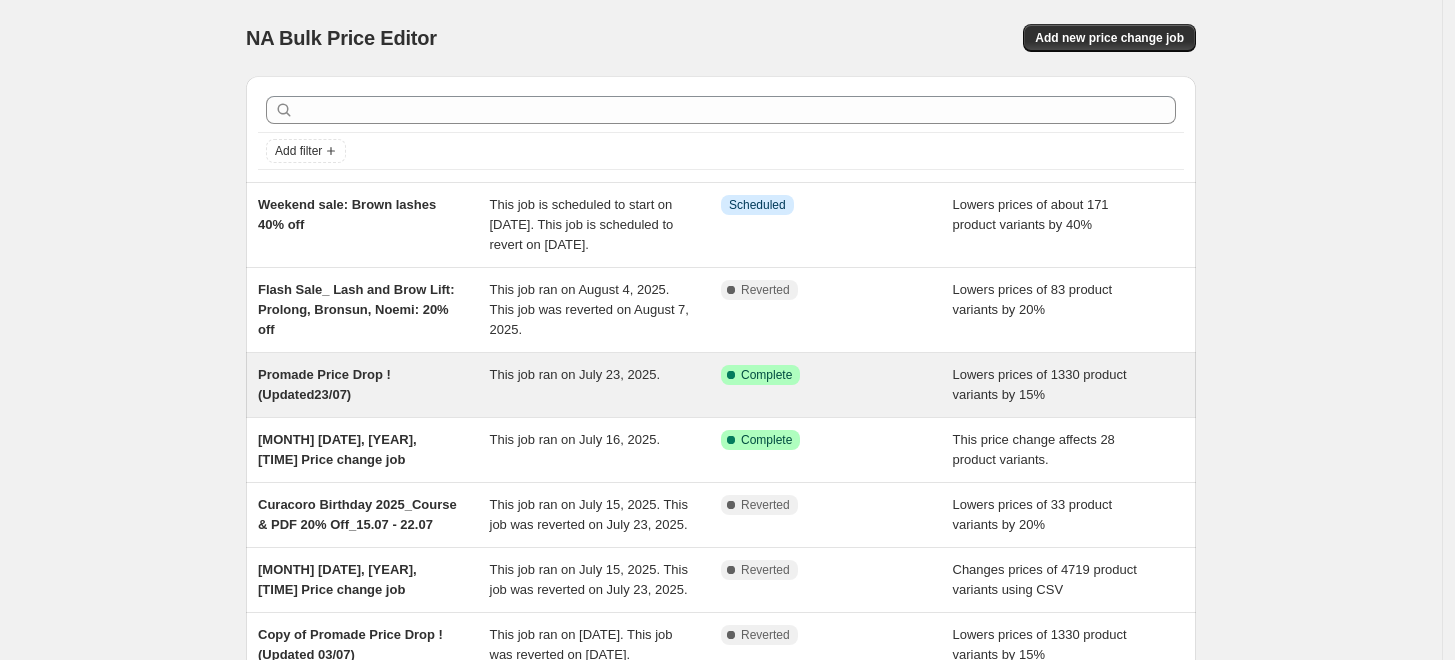 click on "Promade Price Drop ! (Updated23/07)" at bounding box center (324, 384) 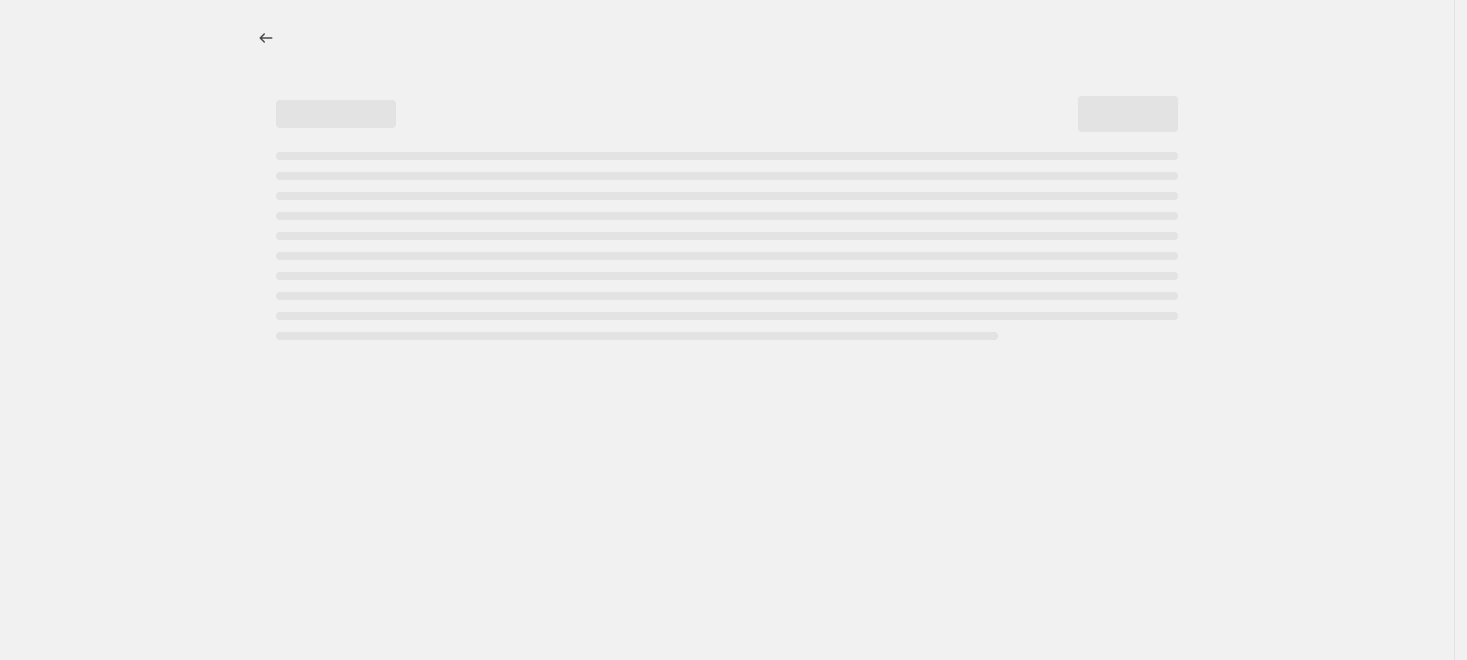 select on "percentage" 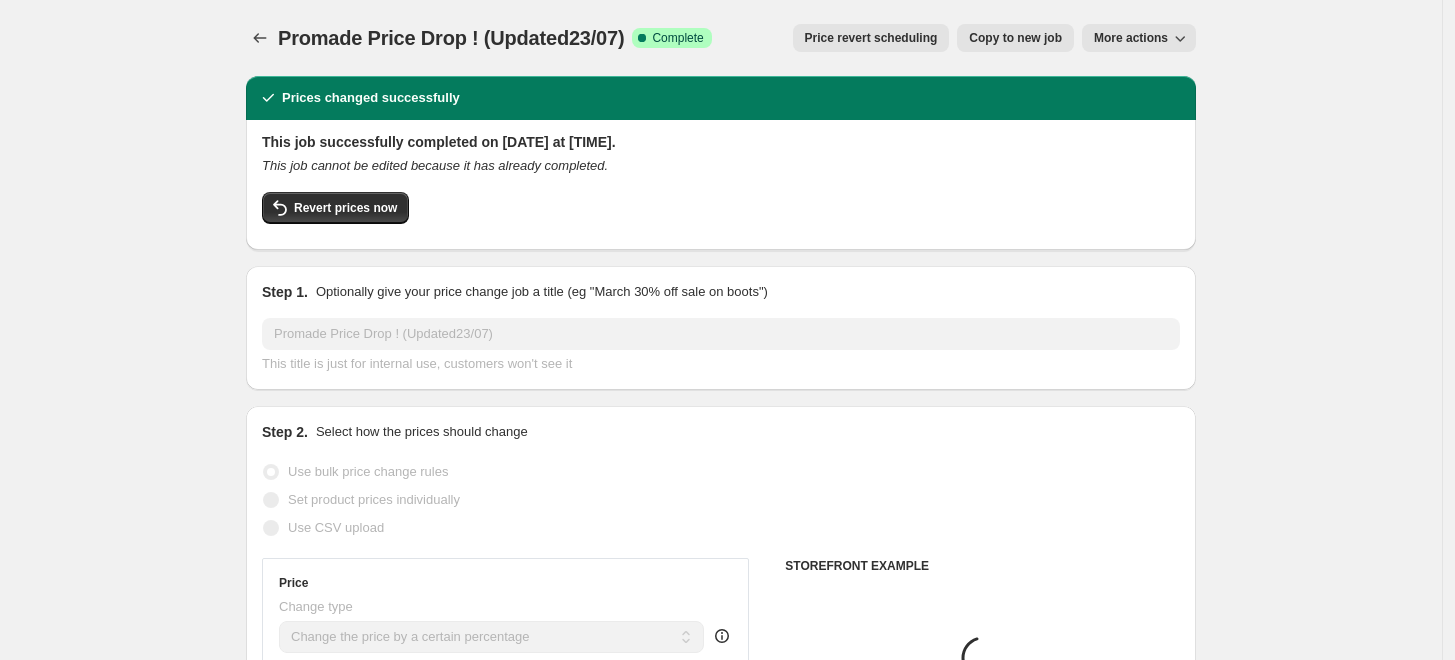 select on "collection" 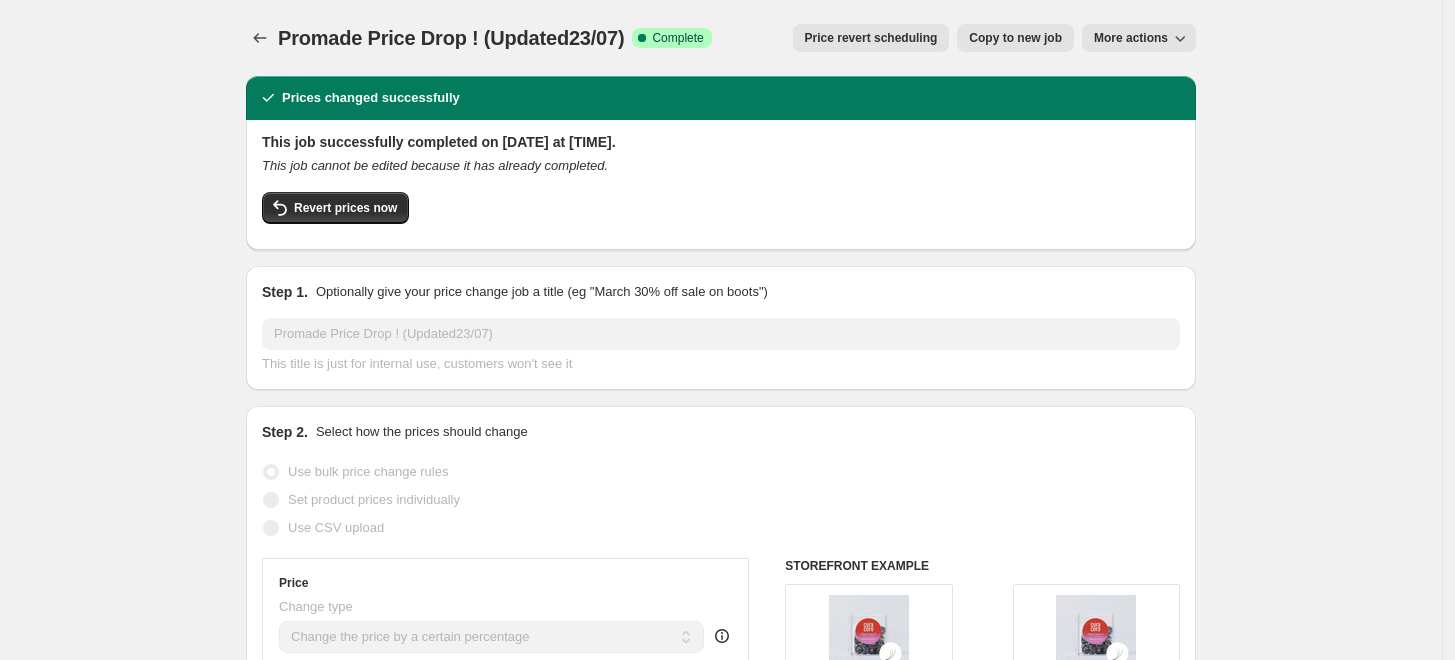 click on "Price revert scheduling" at bounding box center (871, 38) 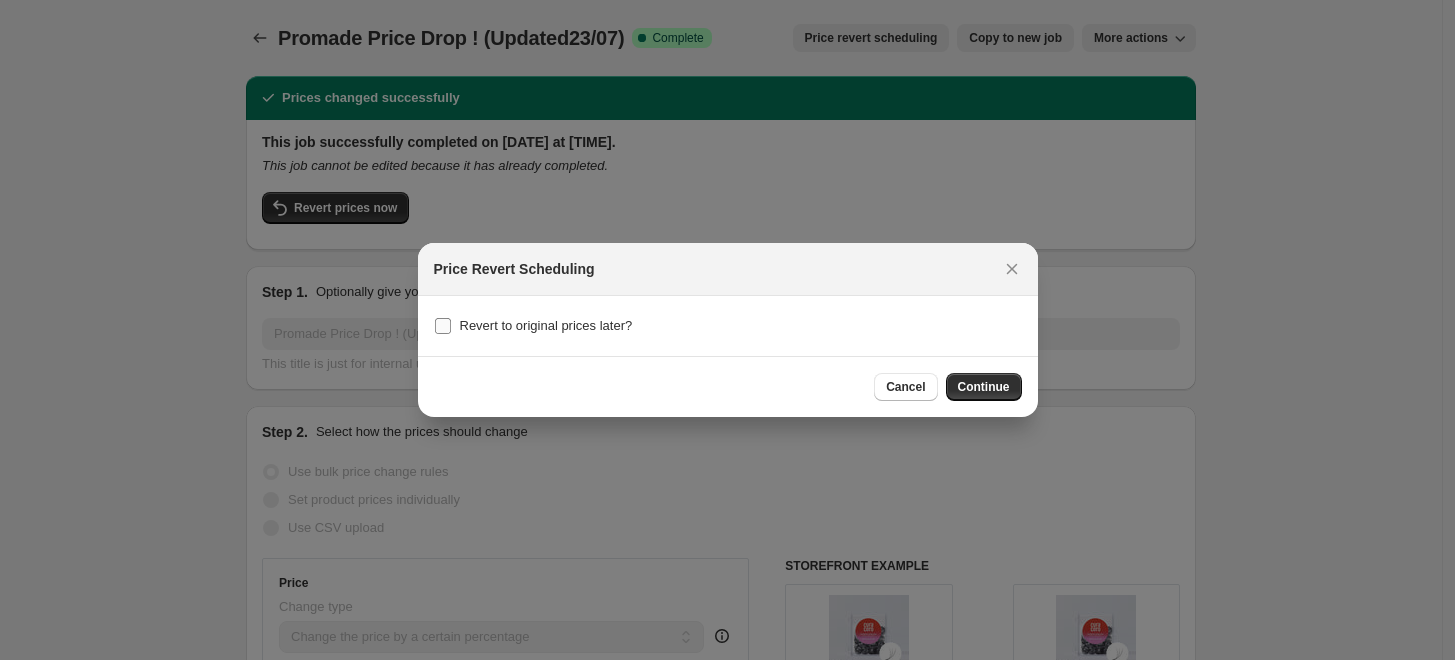 click on "Revert to original prices later?" at bounding box center [533, 326] 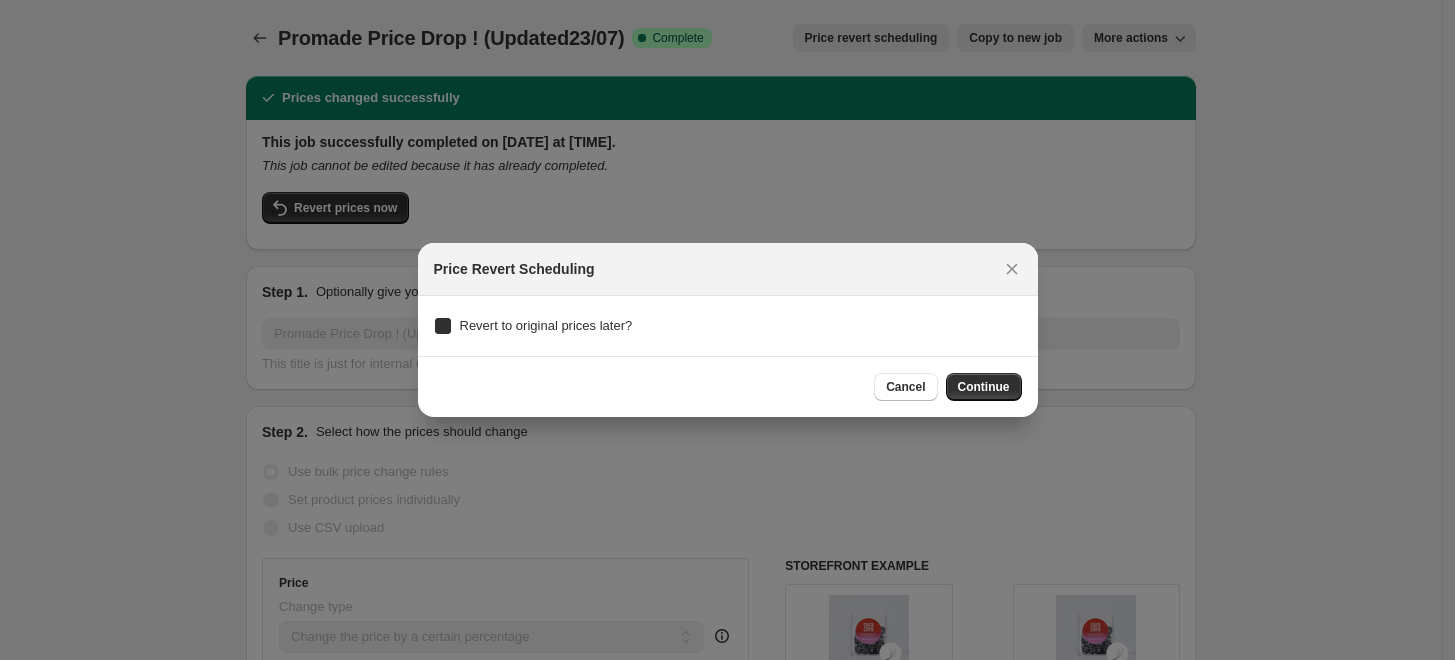 checkbox on "true" 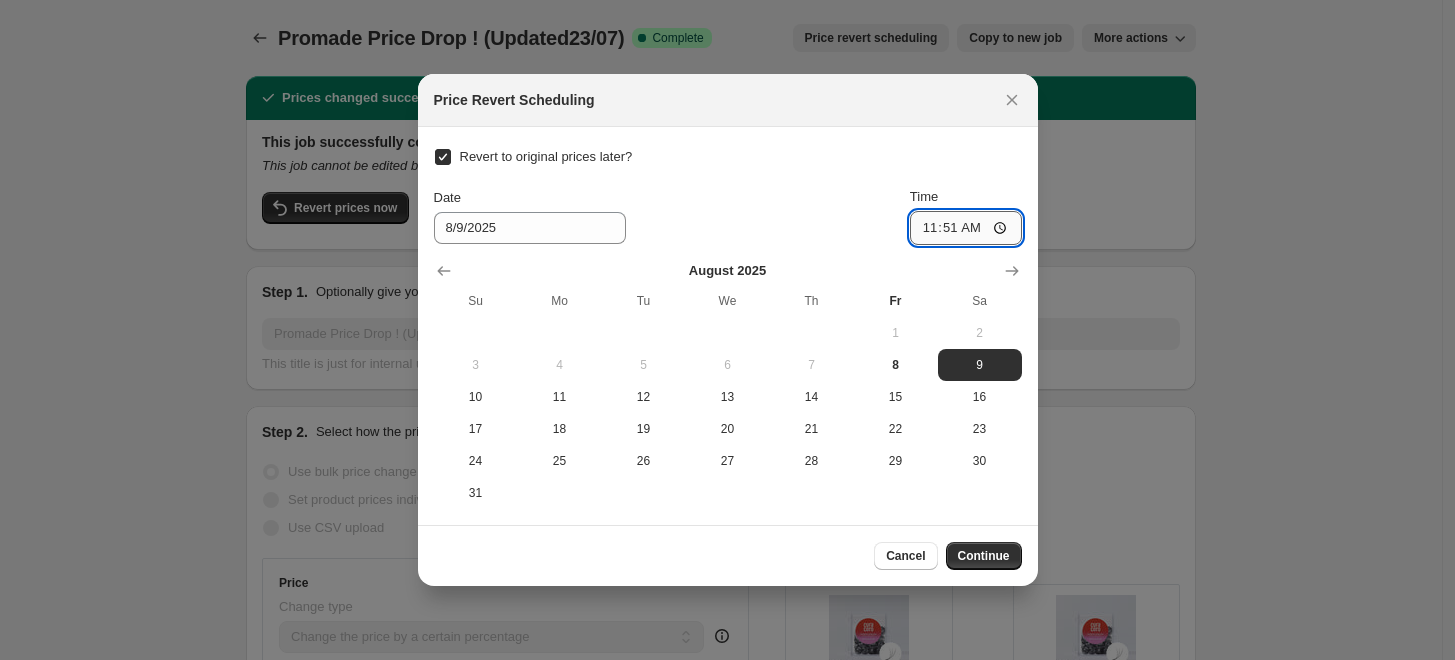 click on "11:51" at bounding box center (966, 228) 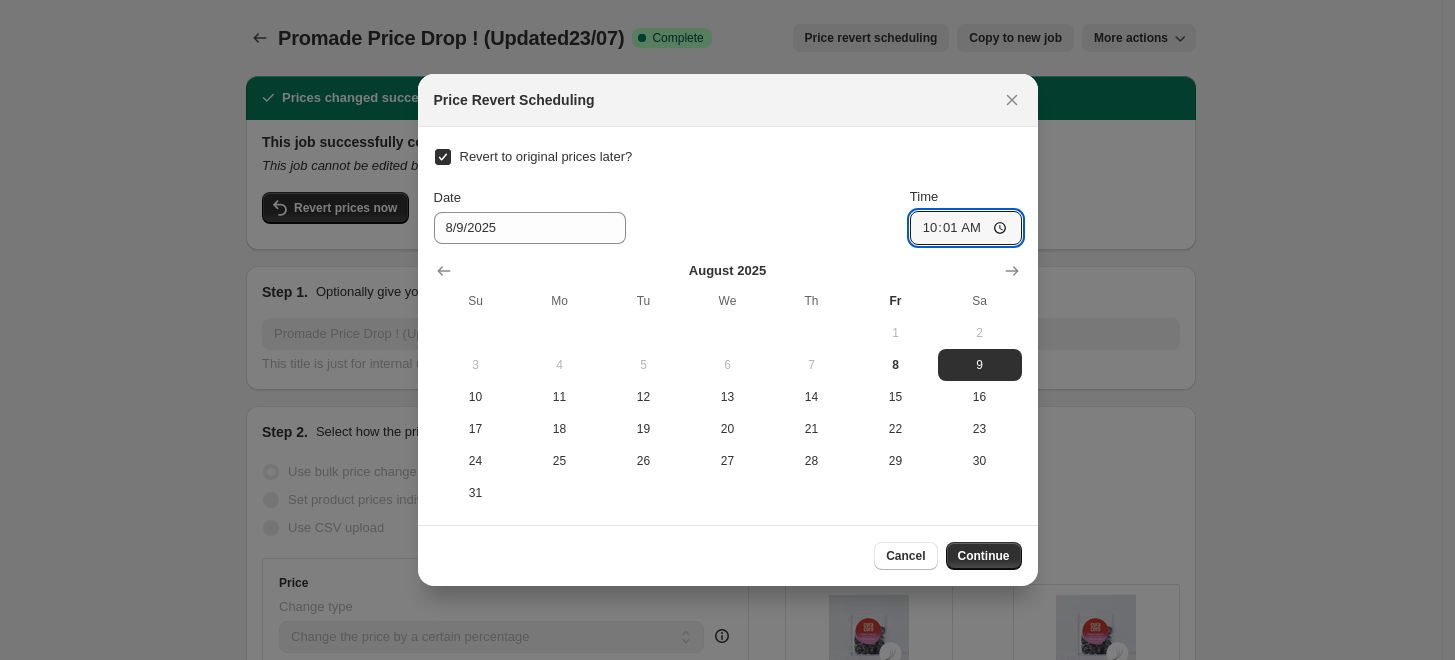 type on "10:15" 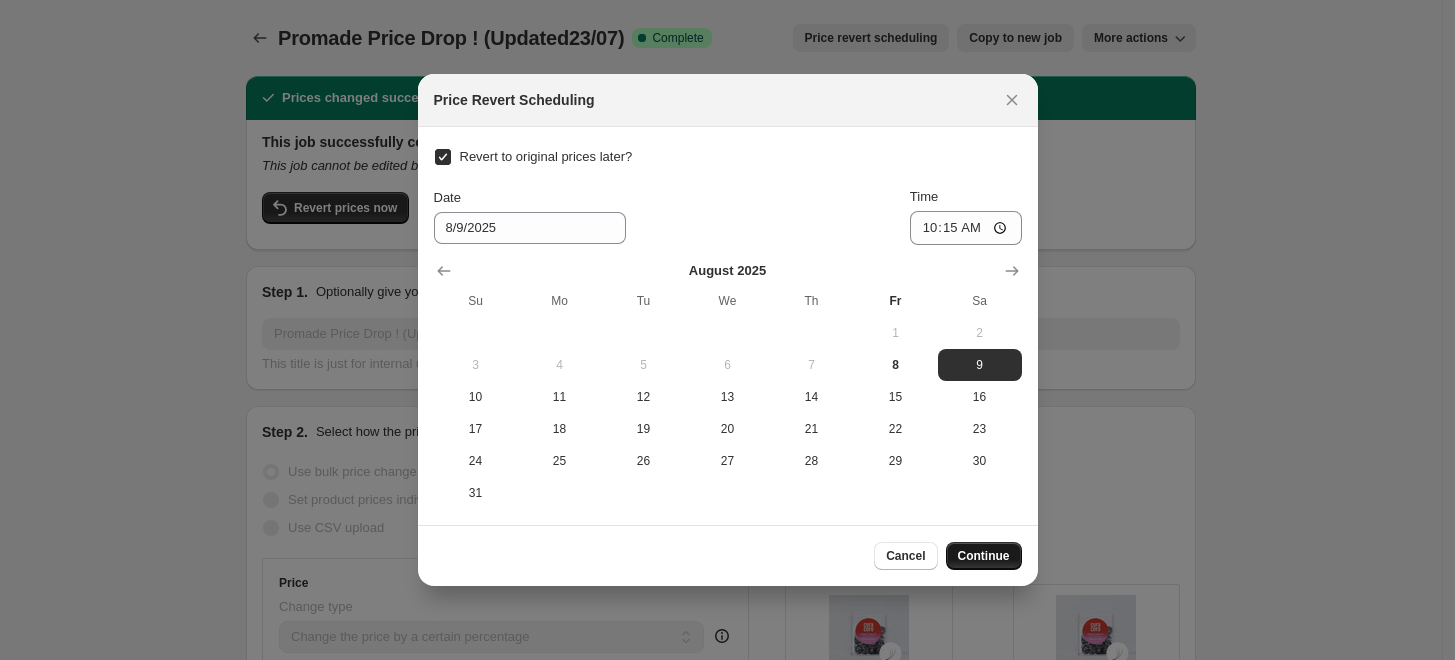 click on "Continue" at bounding box center (984, 556) 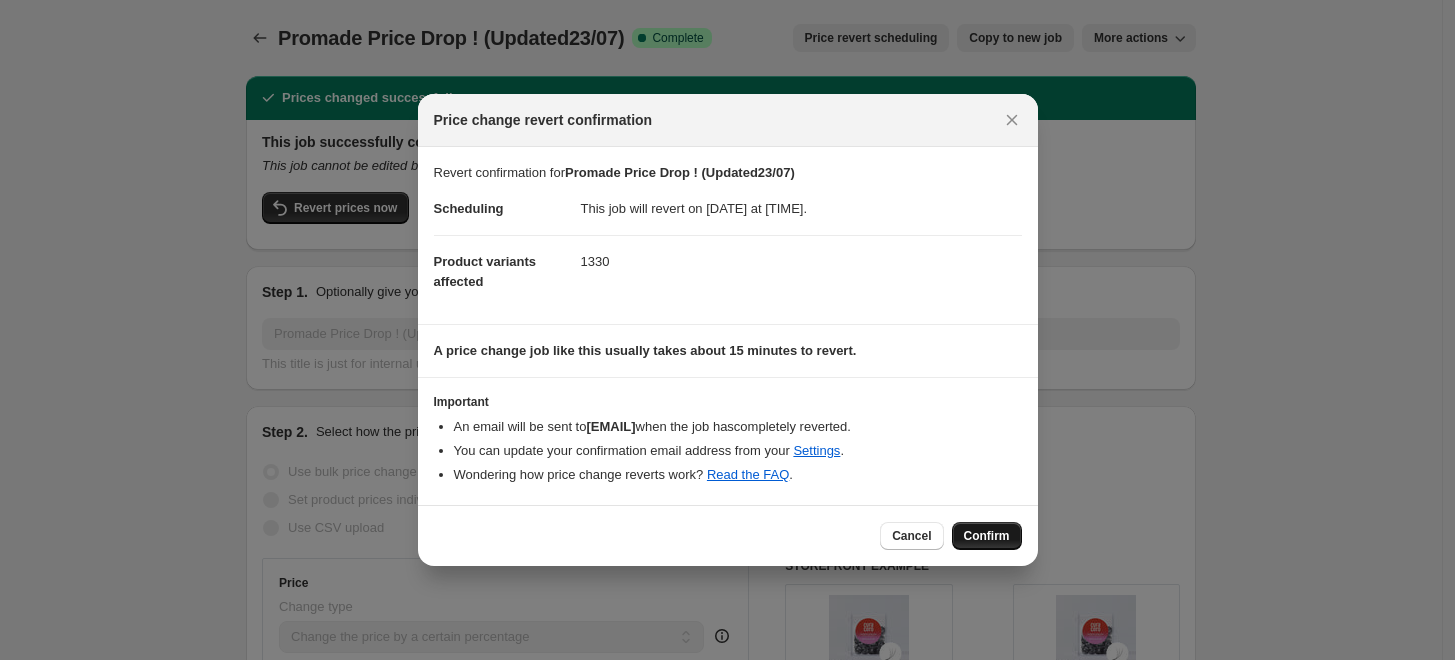click on "Confirm" at bounding box center [987, 536] 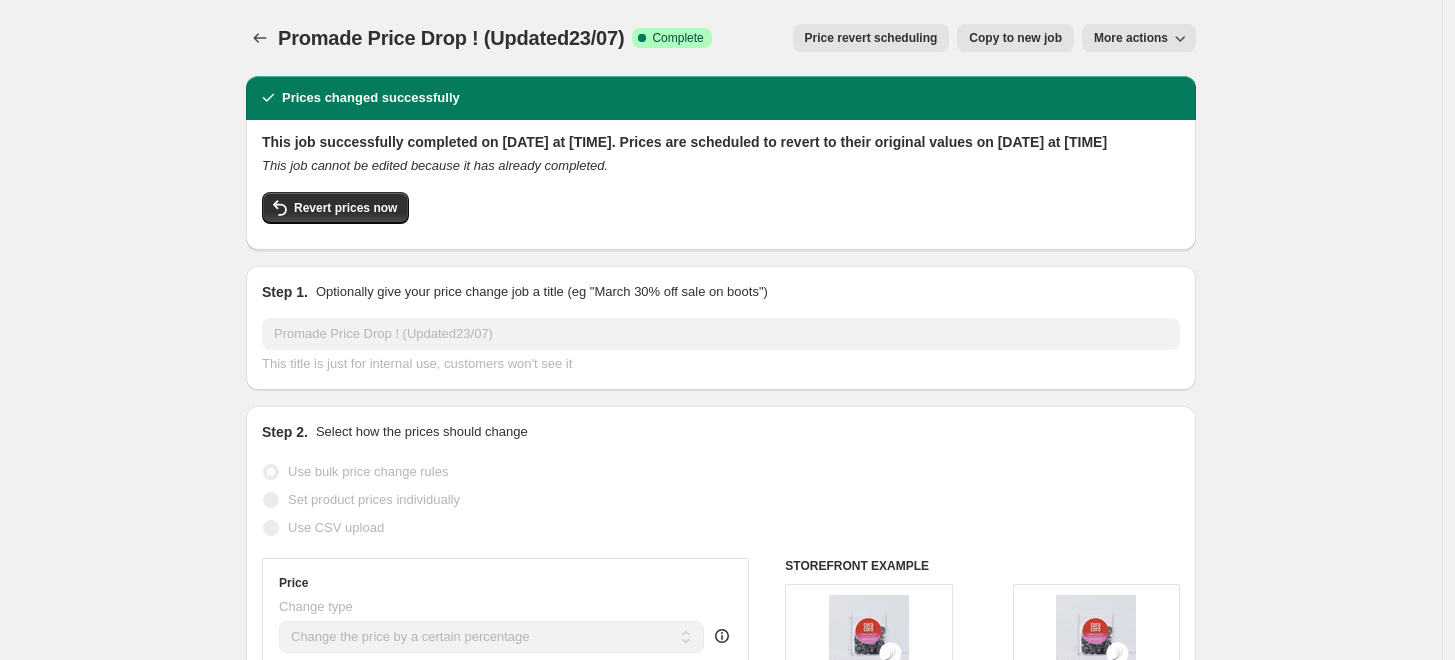 click on "Copy to new job" at bounding box center (1015, 38) 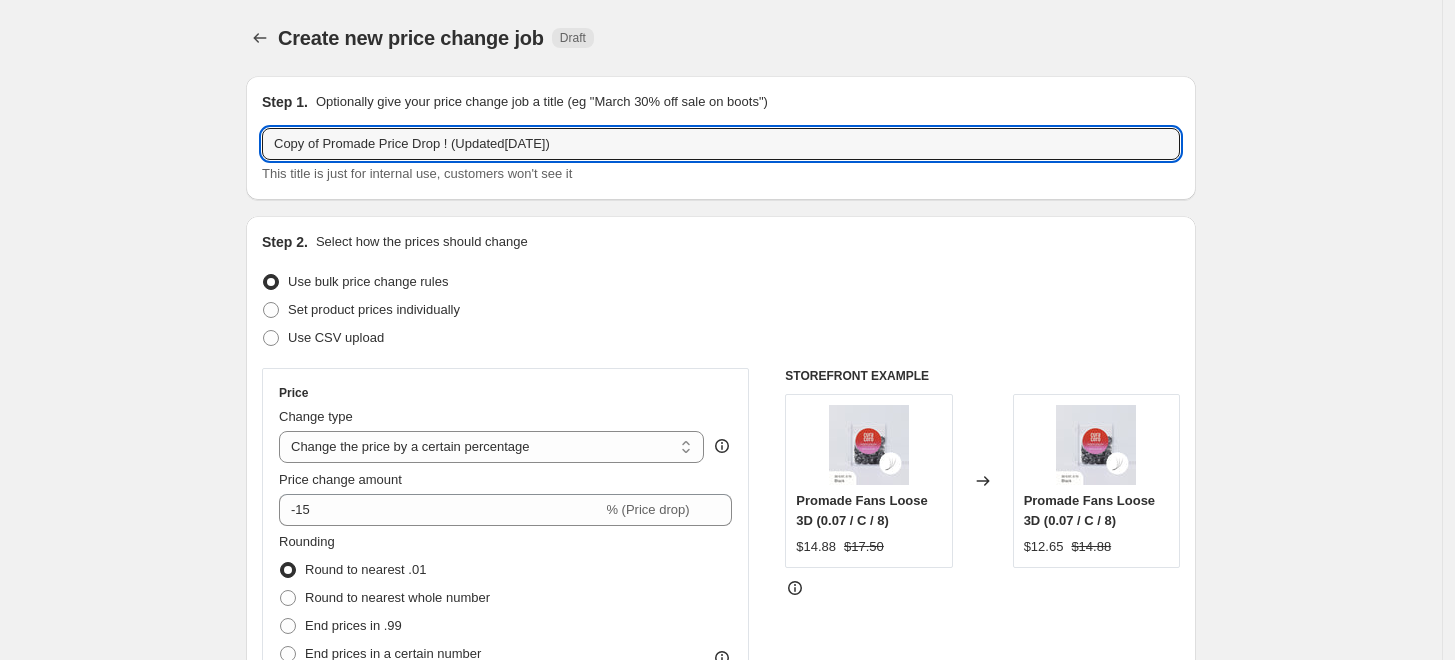 drag, startPoint x: 325, startPoint y: 144, endPoint x: 220, endPoint y: 147, distance: 105.04285 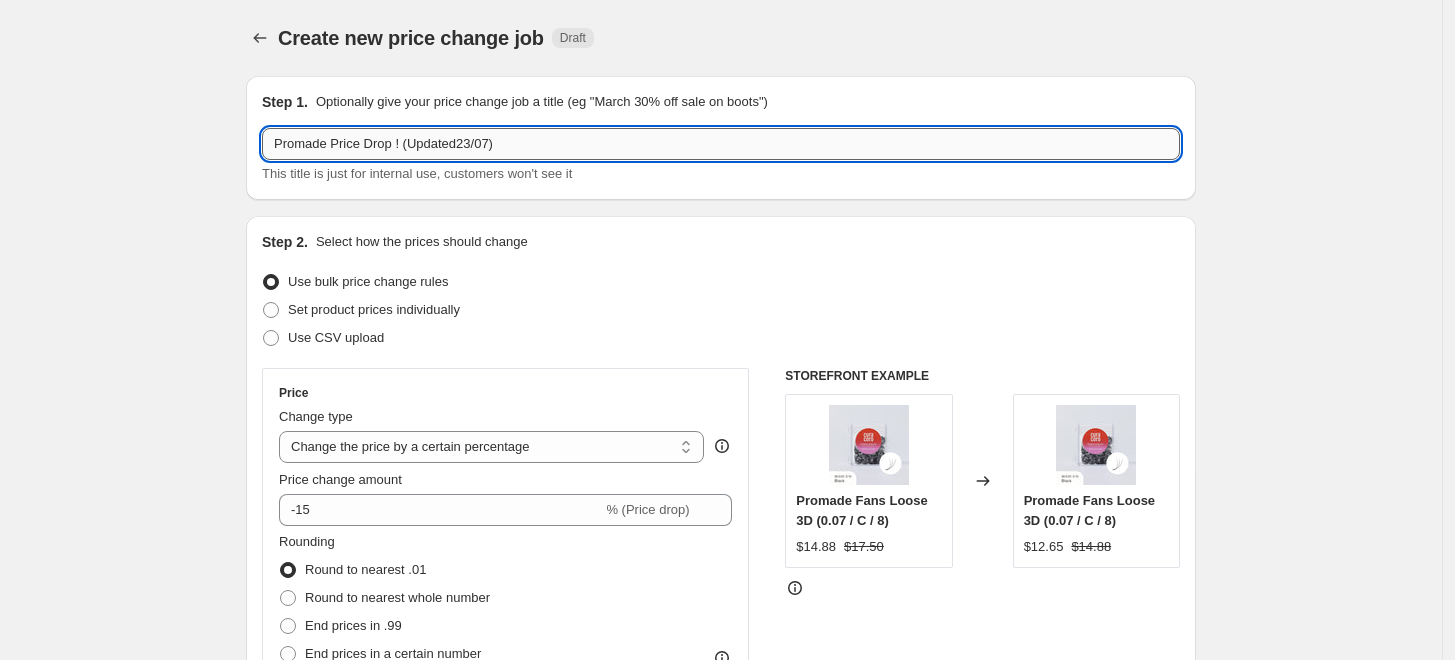 click on "Promade Price Drop ! (Updated23/07)" at bounding box center (721, 144) 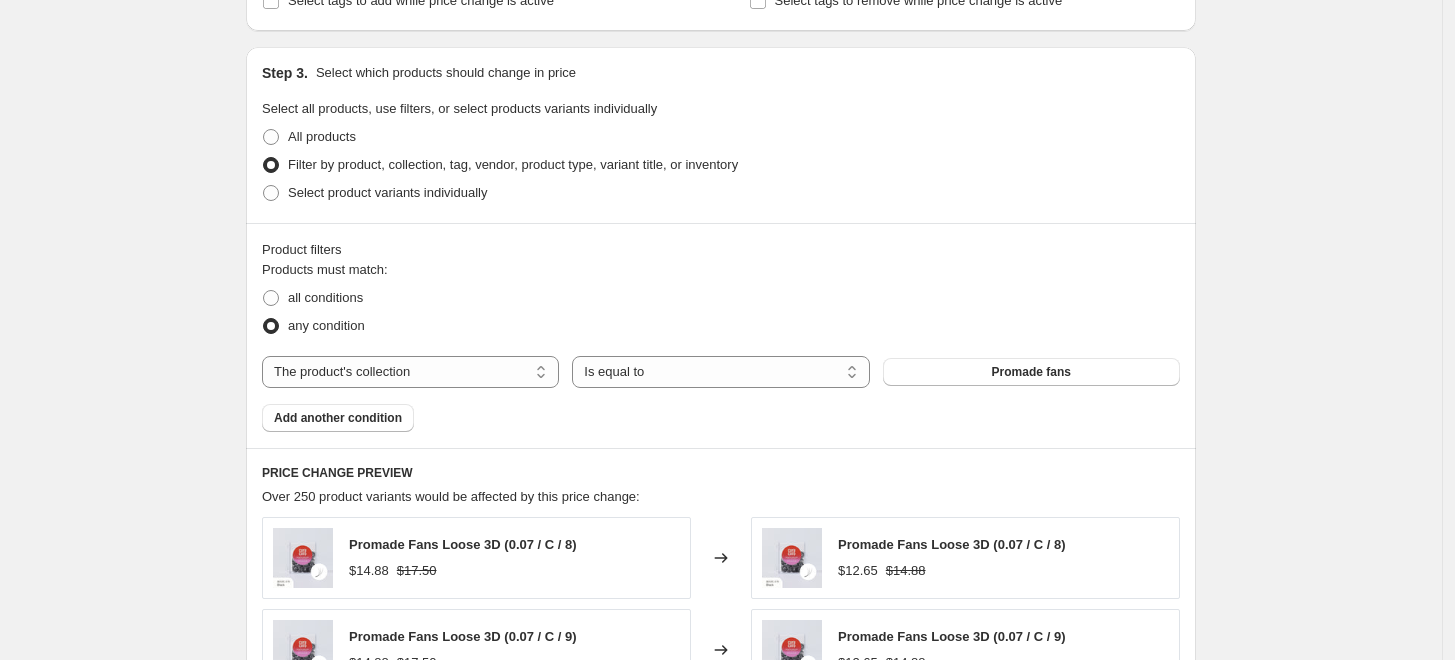 scroll, scrollTop: 888, scrollLeft: 0, axis: vertical 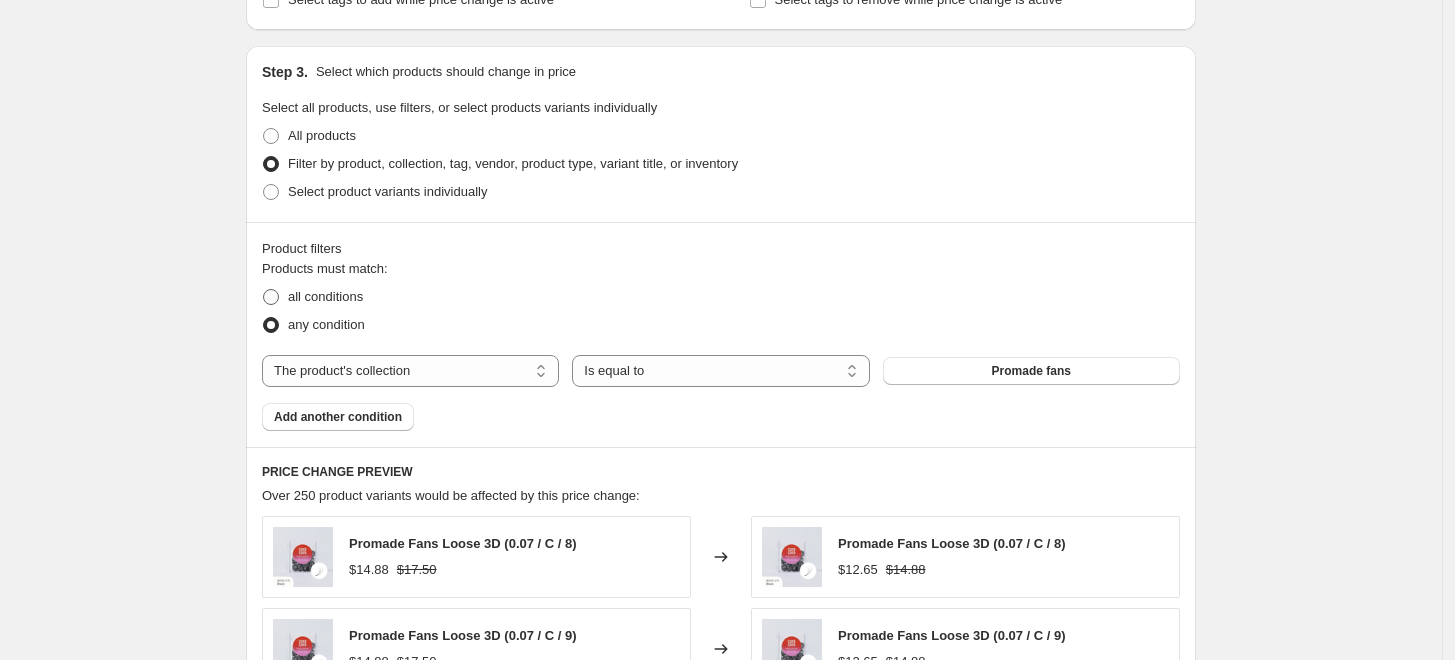 type on "Promade Price Drop ! (Updated09/08)" 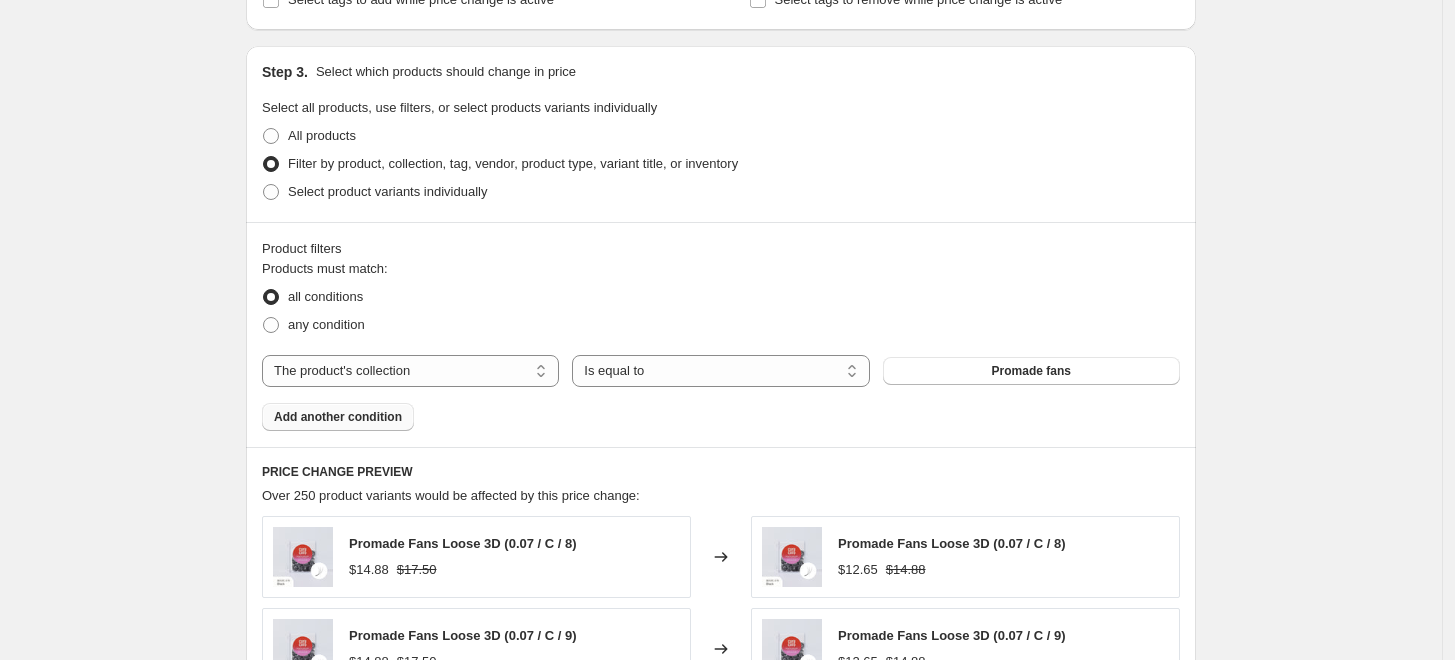 click on "Add another condition" at bounding box center [338, 417] 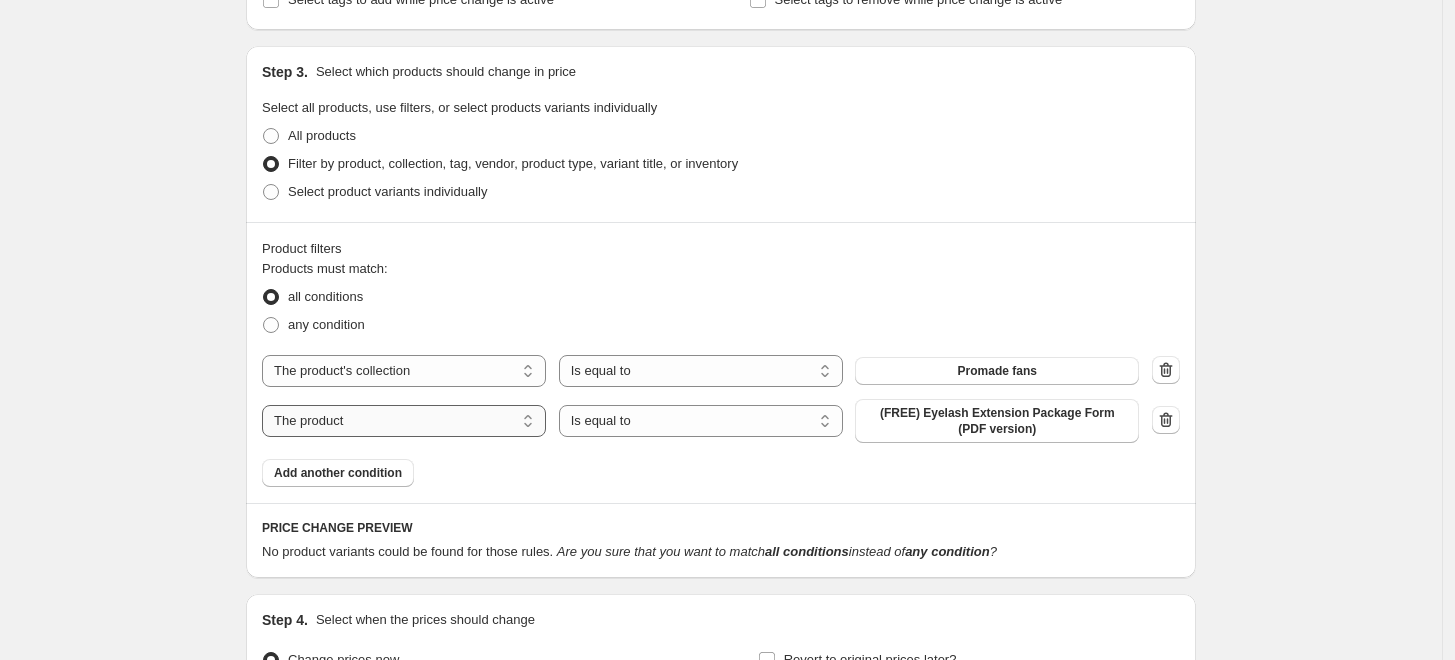 click on "The product The product's collection The product's tag The product's vendor The product's type The product's status The variant's title Inventory quantity" at bounding box center [404, 421] 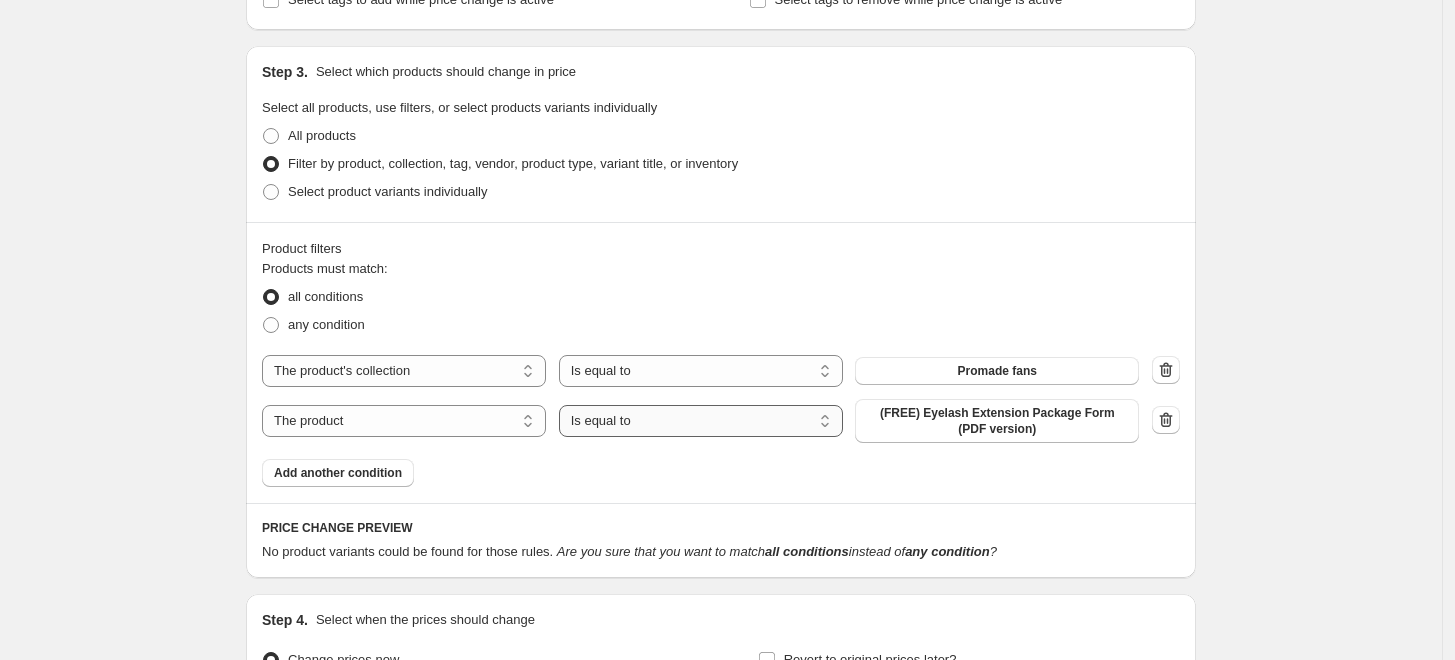 click on "Is equal to Is not equal to" at bounding box center [701, 421] 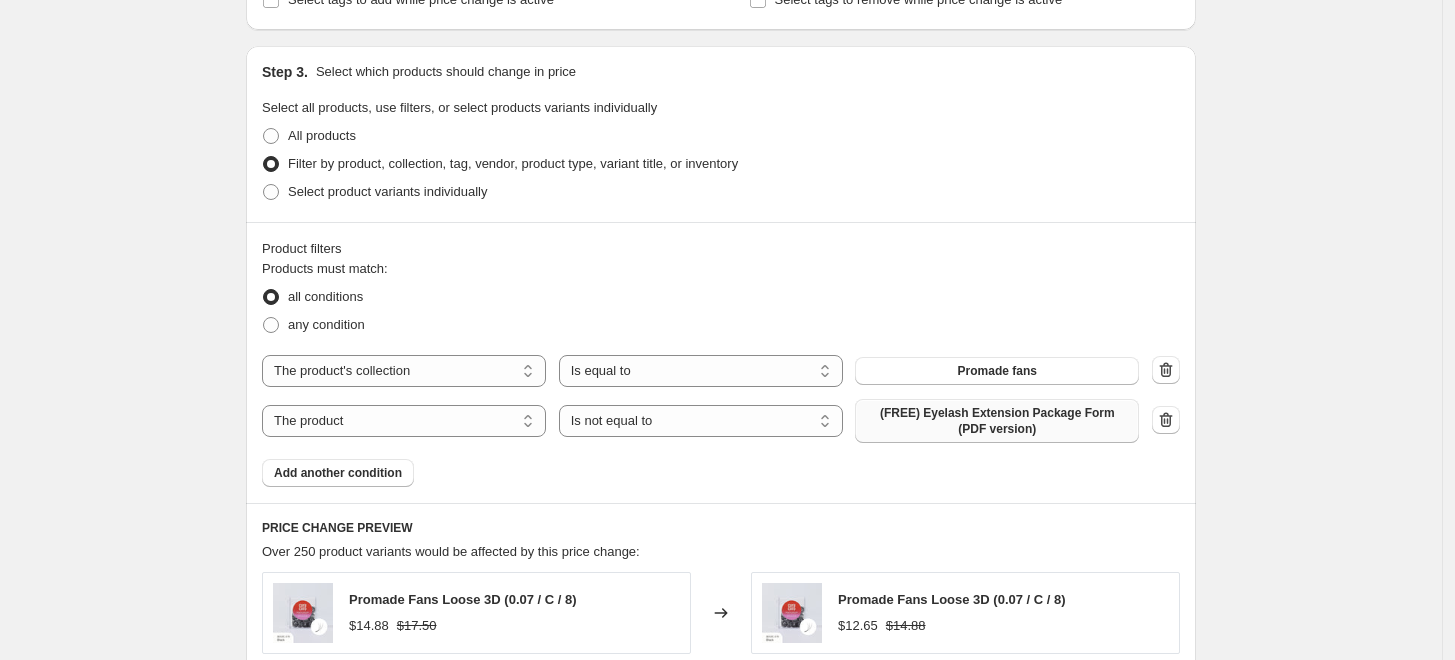 click on "(FREE) Eyelash Extension Package Form (PDF version)" at bounding box center [997, 421] 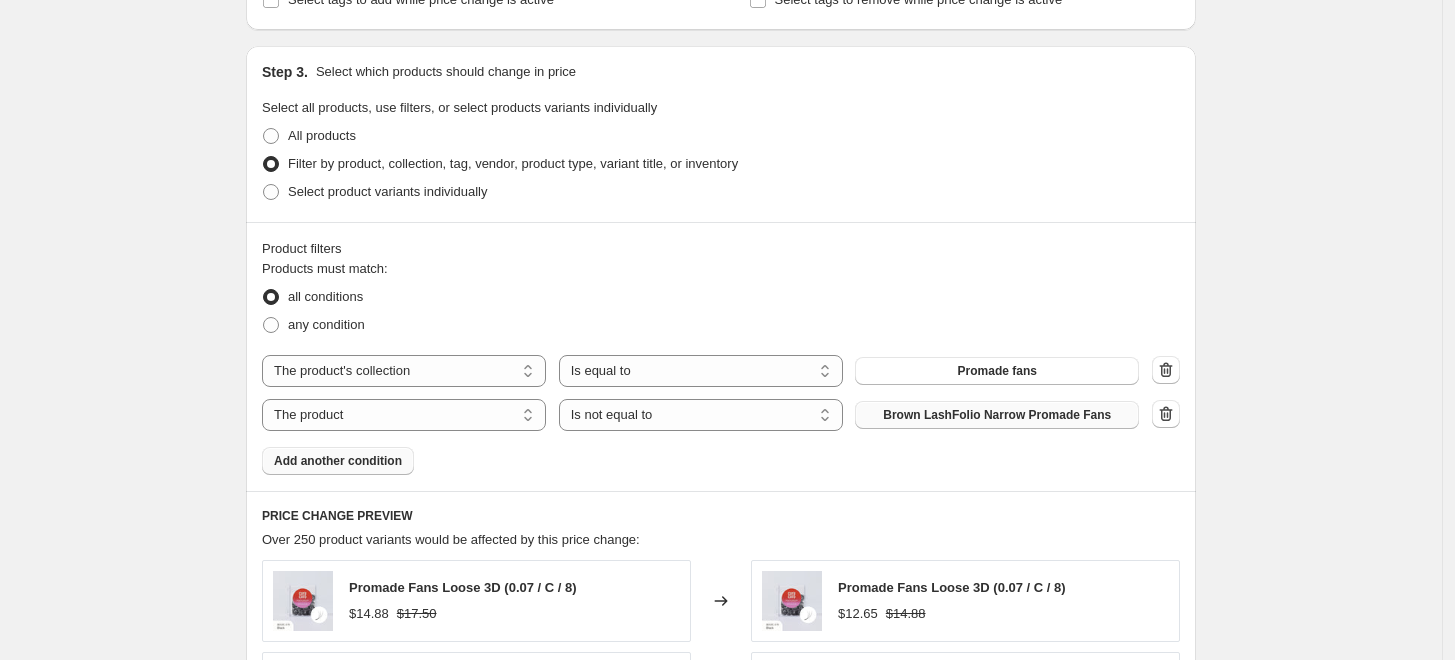 click on "Add another condition" at bounding box center (338, 461) 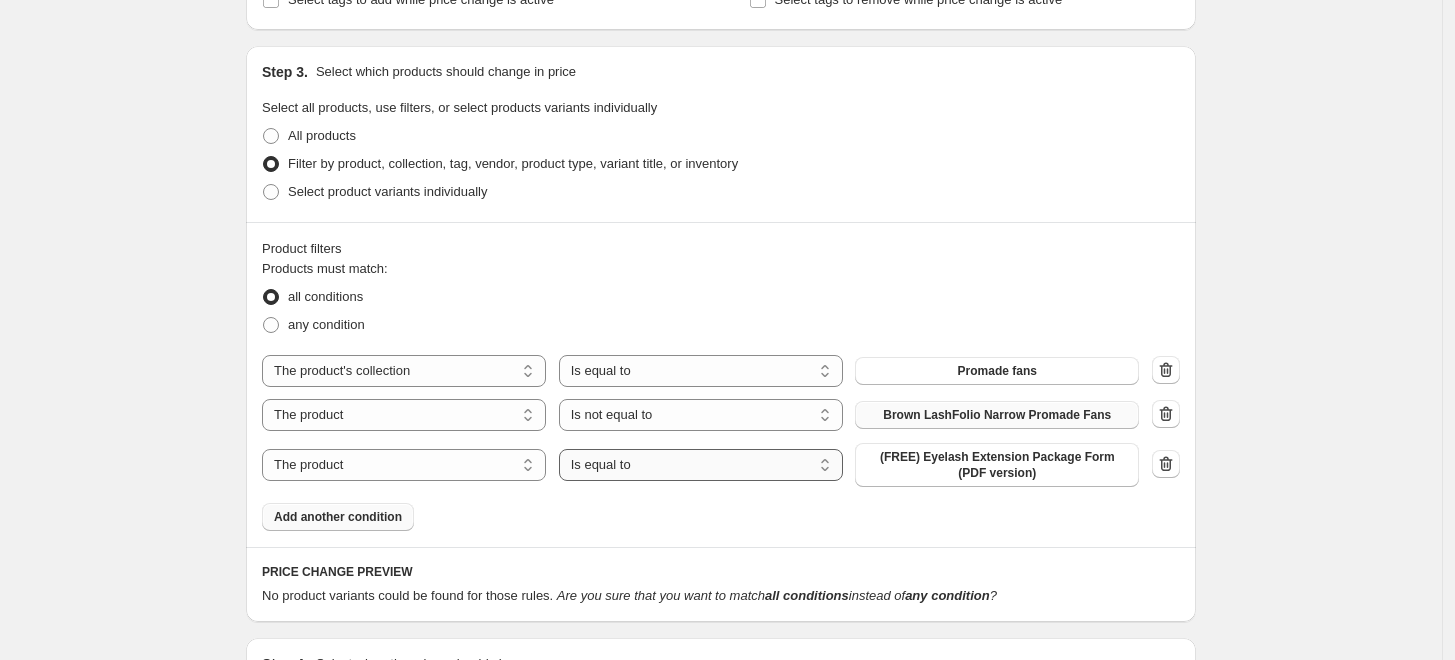 click on "Is equal to Is not equal to" at bounding box center [701, 465] 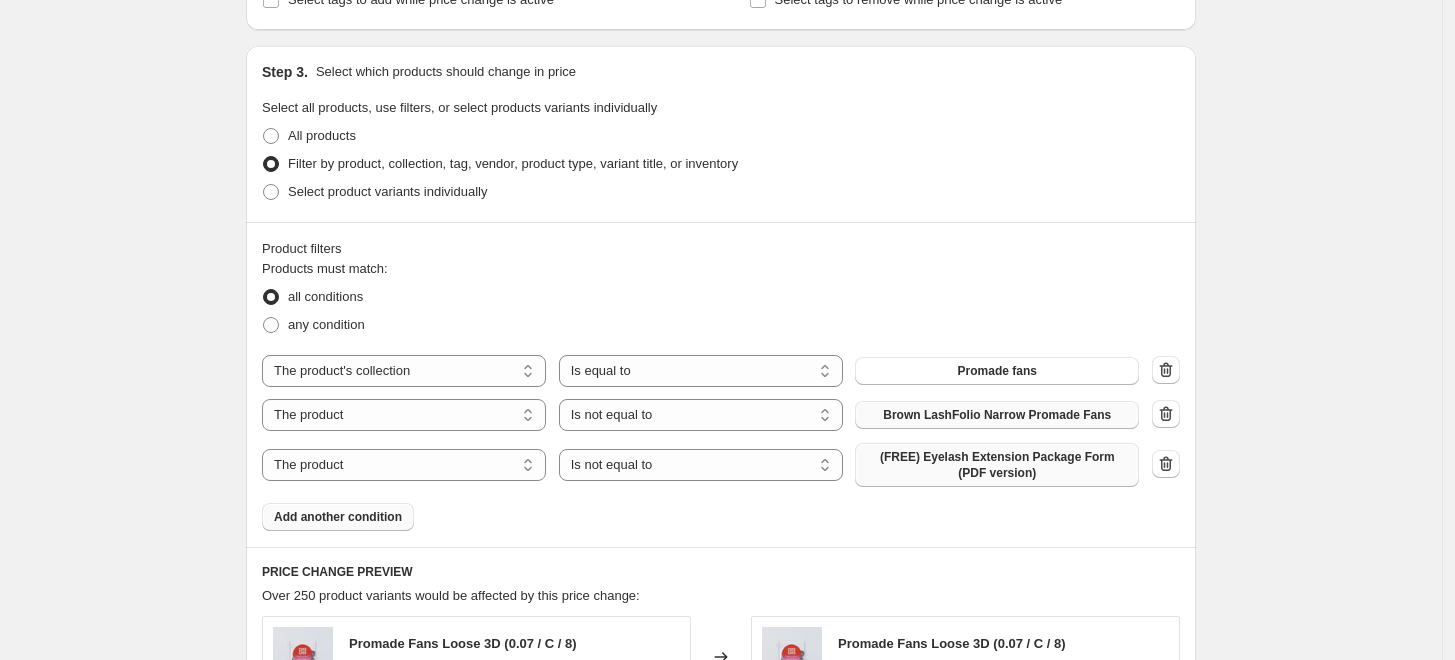 click on "(FREE) Eyelash Extension Package Form (PDF version)" at bounding box center [997, 465] 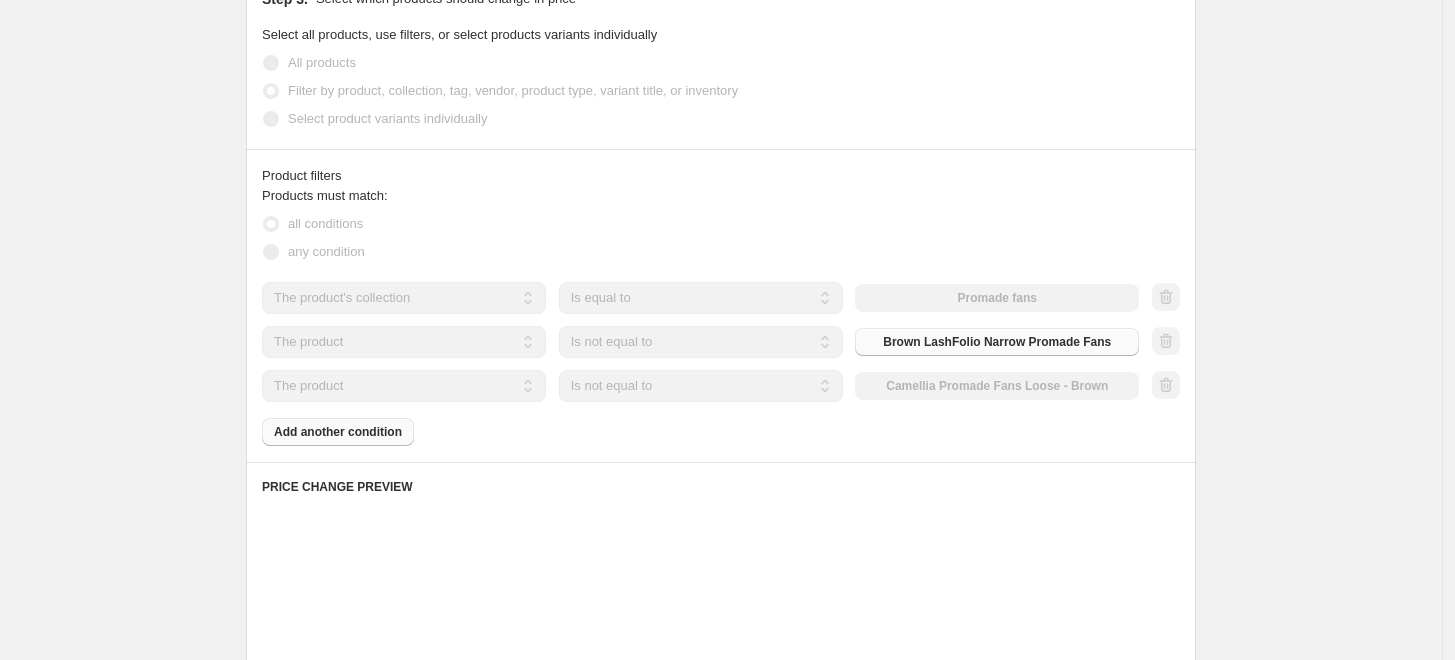 scroll, scrollTop: 1000, scrollLeft: 0, axis: vertical 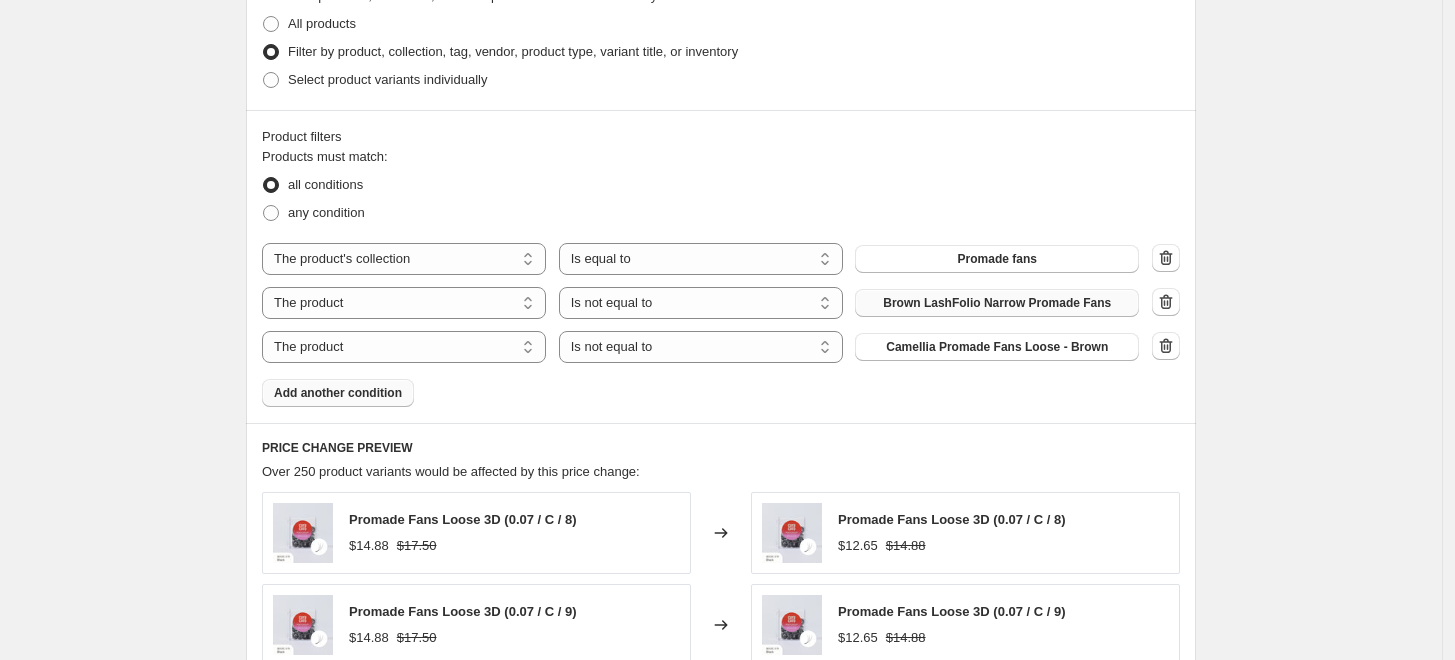 click on "Add another condition" at bounding box center (338, 393) 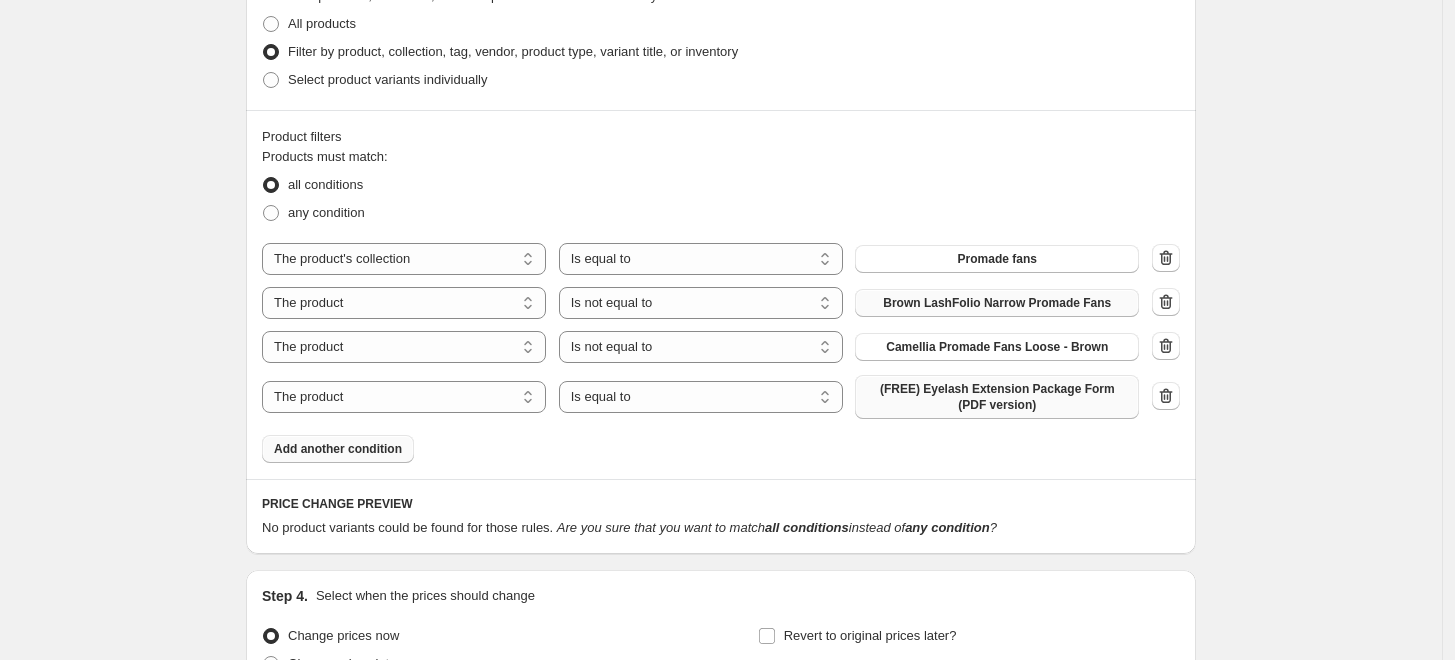 click on "(FREE) Eyelash Extension Package Form (PDF version)" at bounding box center [997, 397] 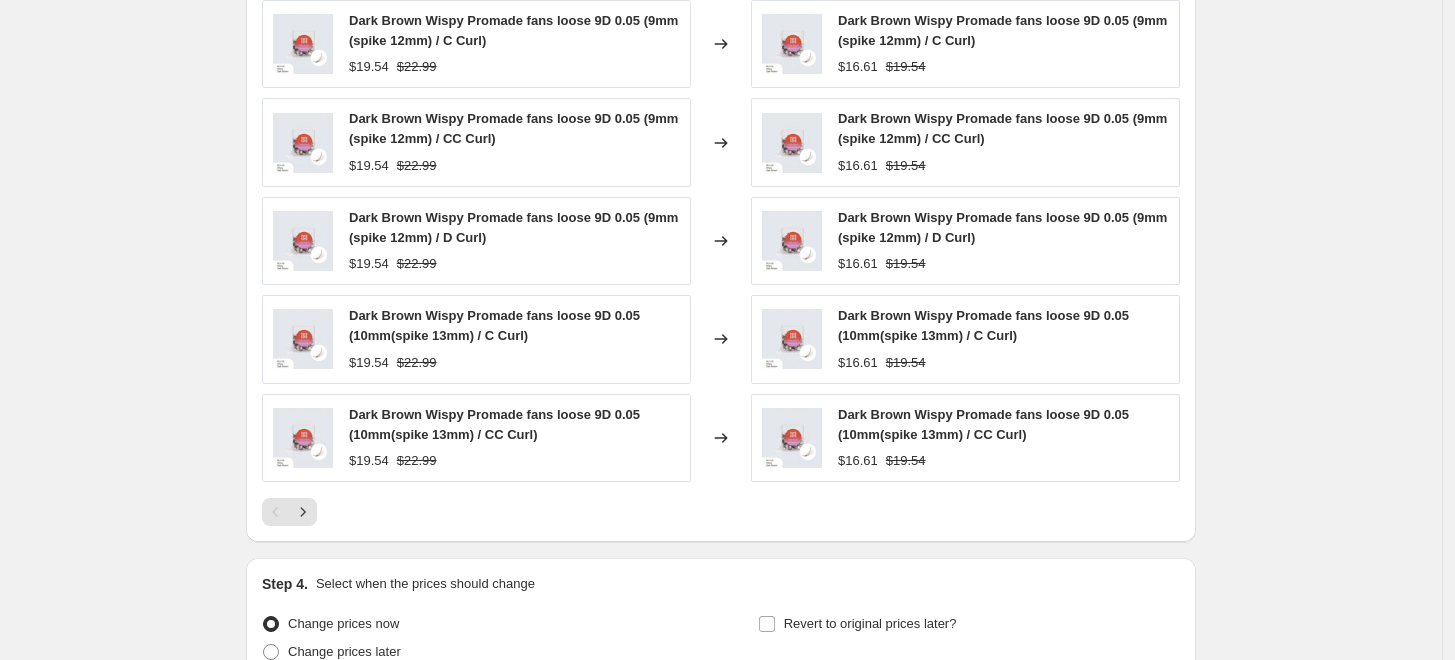 scroll, scrollTop: 1666, scrollLeft: 0, axis: vertical 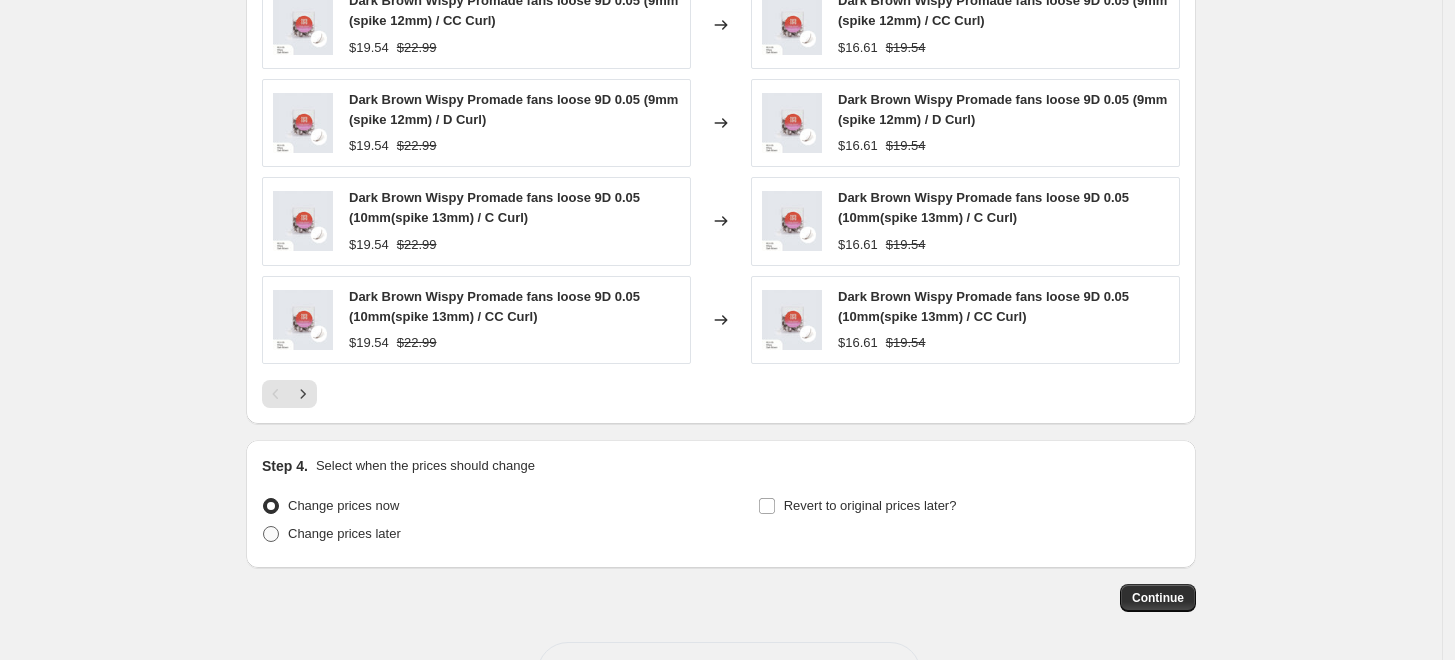 click on "Change prices later" at bounding box center [344, 533] 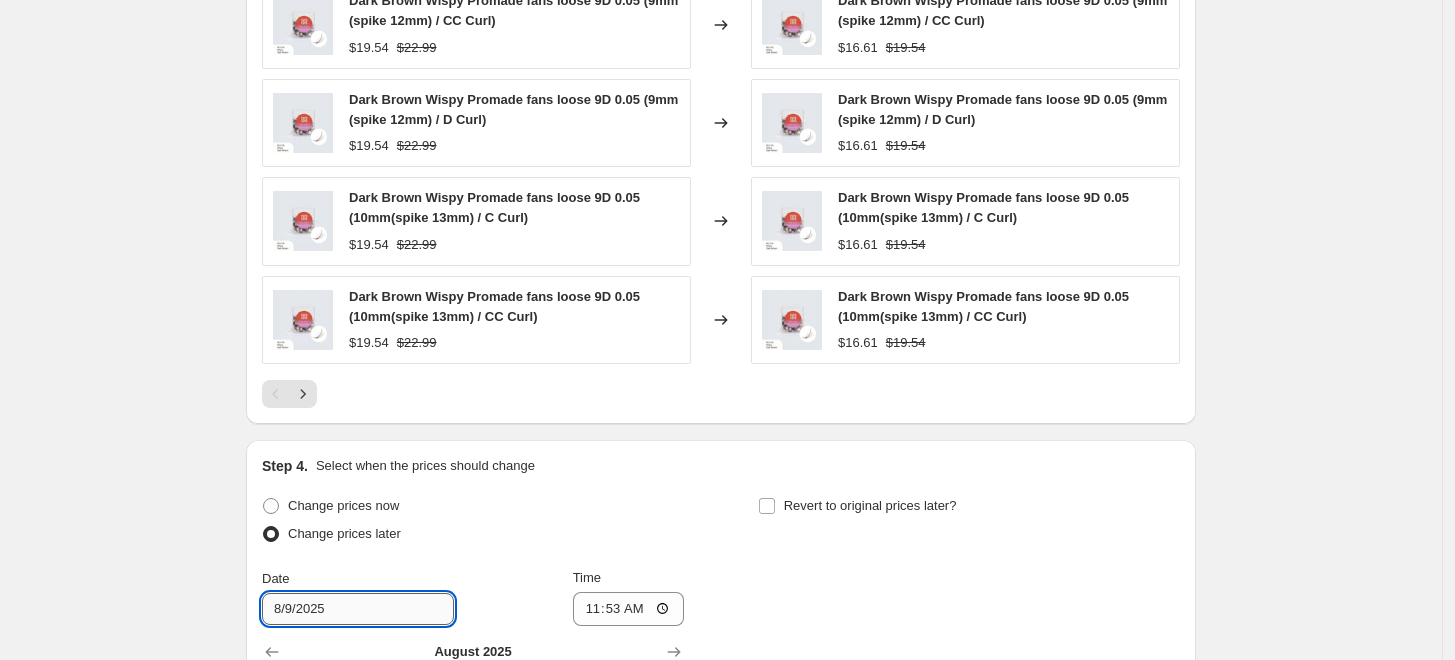 click on "8/9/2025" at bounding box center (358, 609) 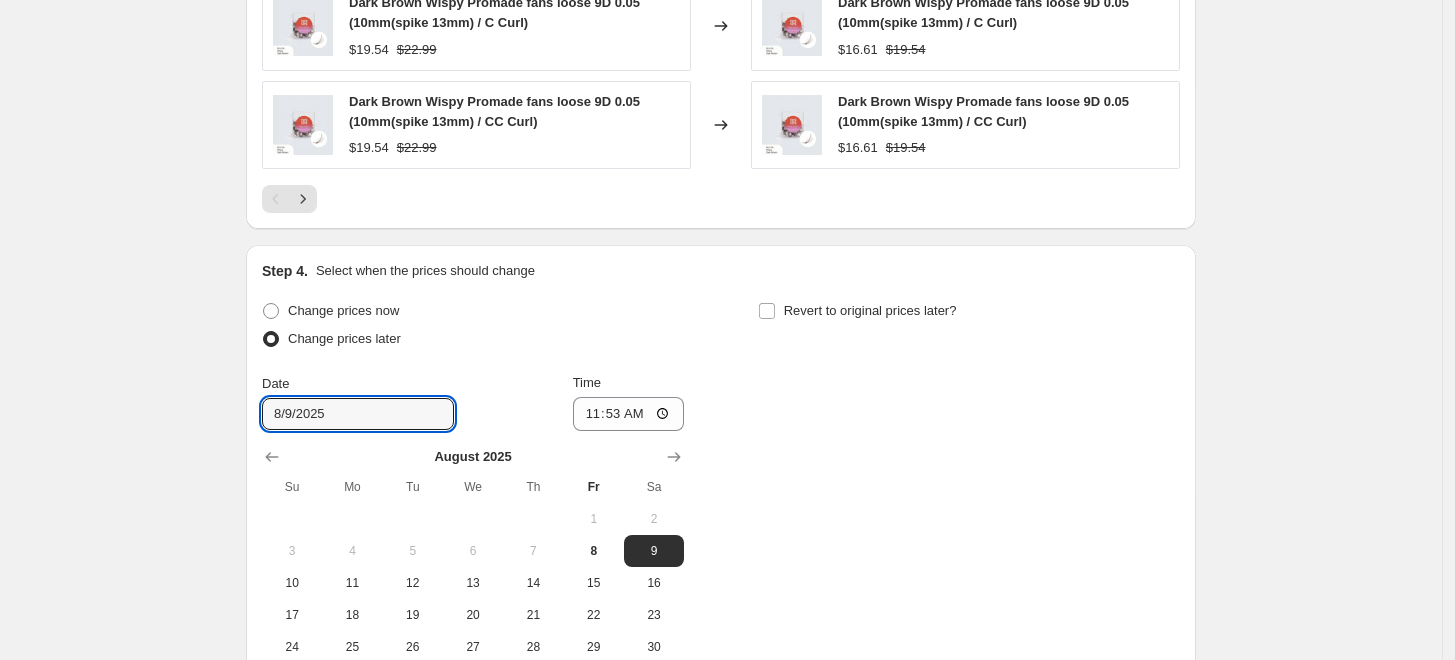 scroll, scrollTop: 1888, scrollLeft: 0, axis: vertical 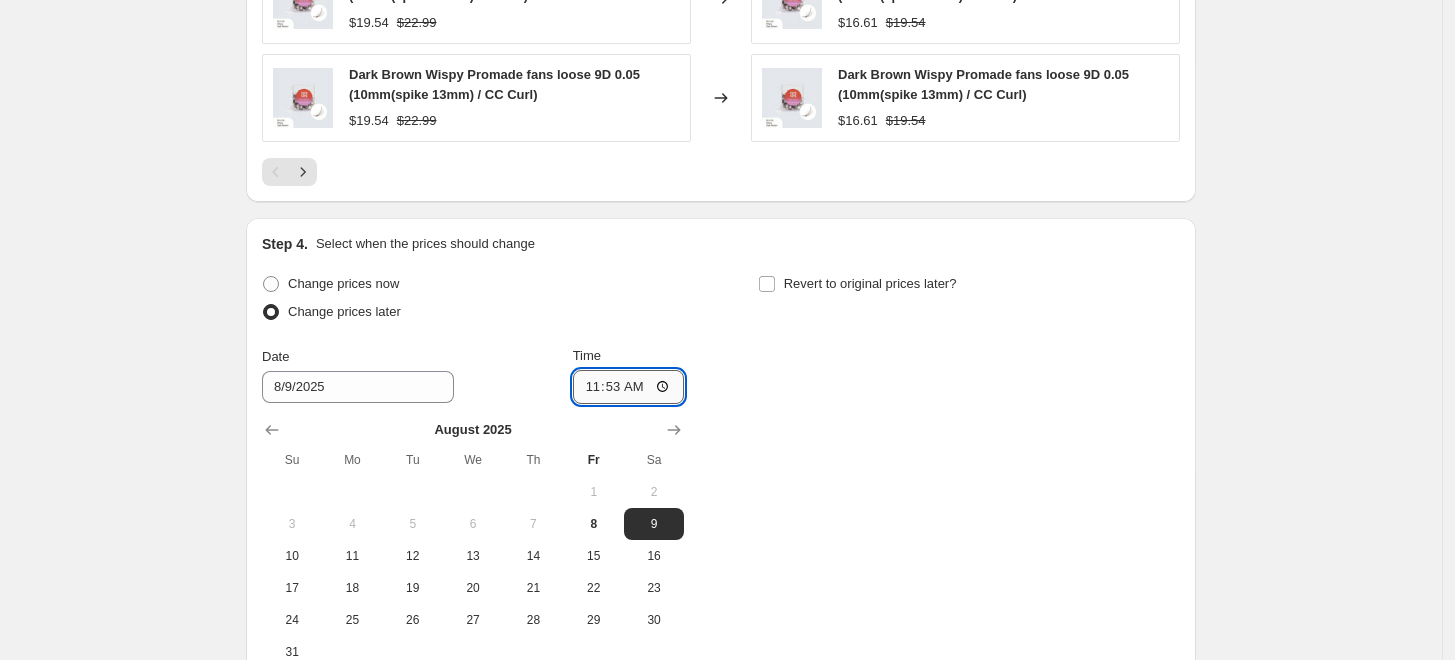click on "11:53" at bounding box center (629, 387) 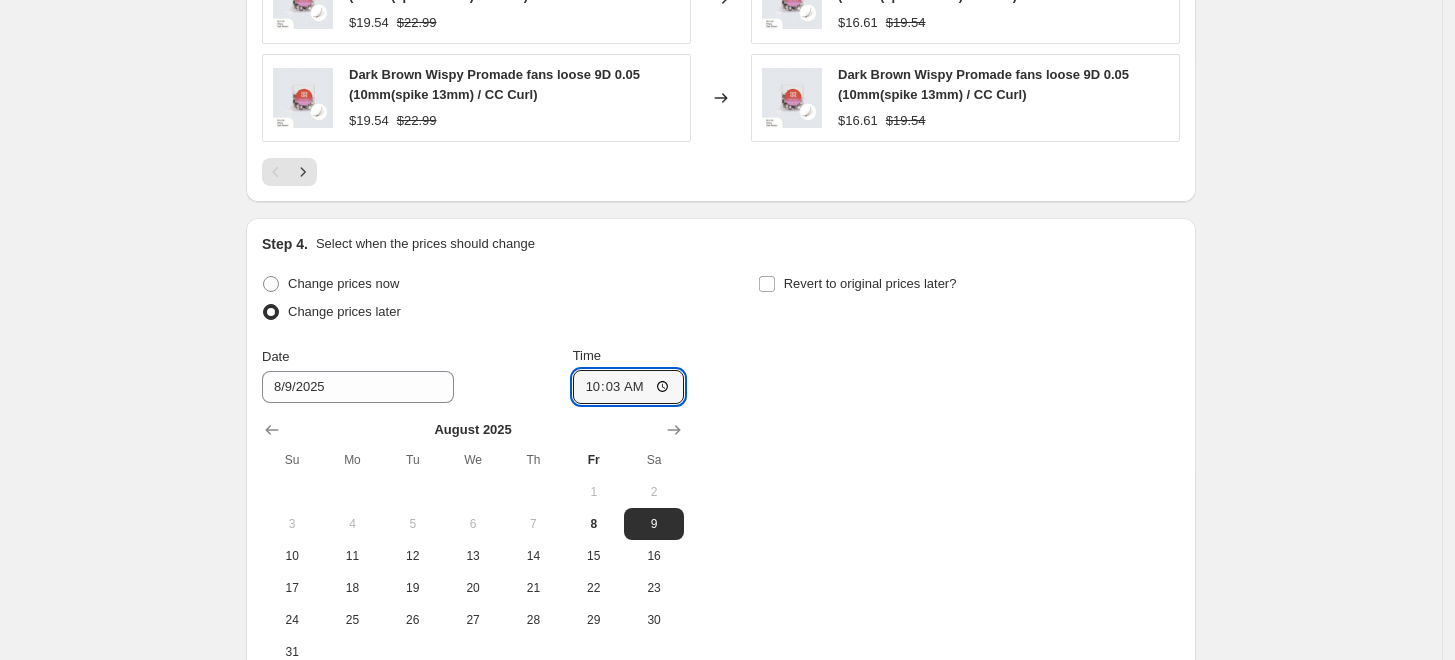 type on "10:30" 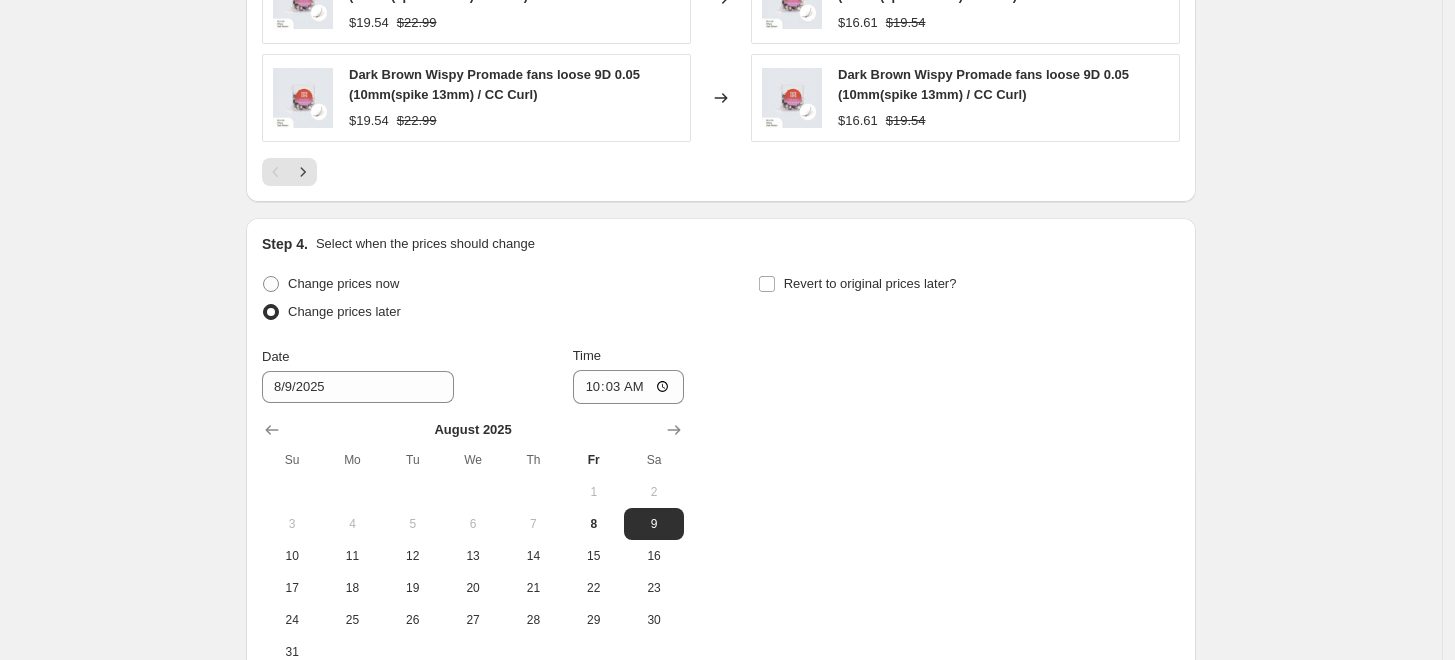 click on "Create new price change job. This page is ready Create new price change job Draft Step 1. Optionally give your price change job a title (eg "March 30% off sale on boots") Promade Price Drop ! (Updated09/08) This title is just for internal use, customers won't see it Step 2. Select how the prices should change Use bulk price change rules Set product prices individually Use CSV upload Price Change type Change the price to a certain amount Change the price by a certain amount Change the price by a certain percentage Change the price to the current compare at price (price before sale) Change the price by a certain amount relative to the compare at price Change the price by a certain percentage relative to the compare at price Don't change the price Change the price by a certain percentage relative to the cost per item Change price to certain cost margin Change the price by a certain percentage Price change amount -15 % (Price drop) Rounding Round to nearest .01 Round to nearest whole number End prices in .99 Date" at bounding box center [721, -501] 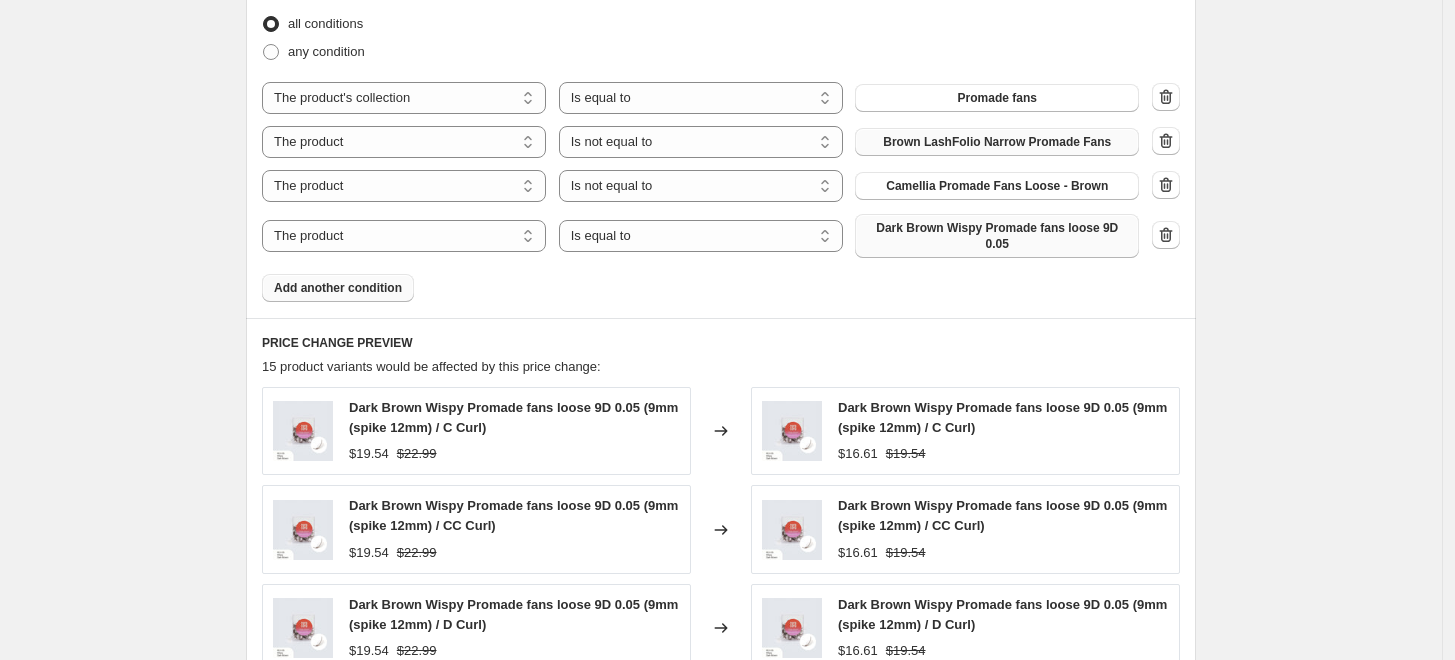 scroll, scrollTop: 1111, scrollLeft: 0, axis: vertical 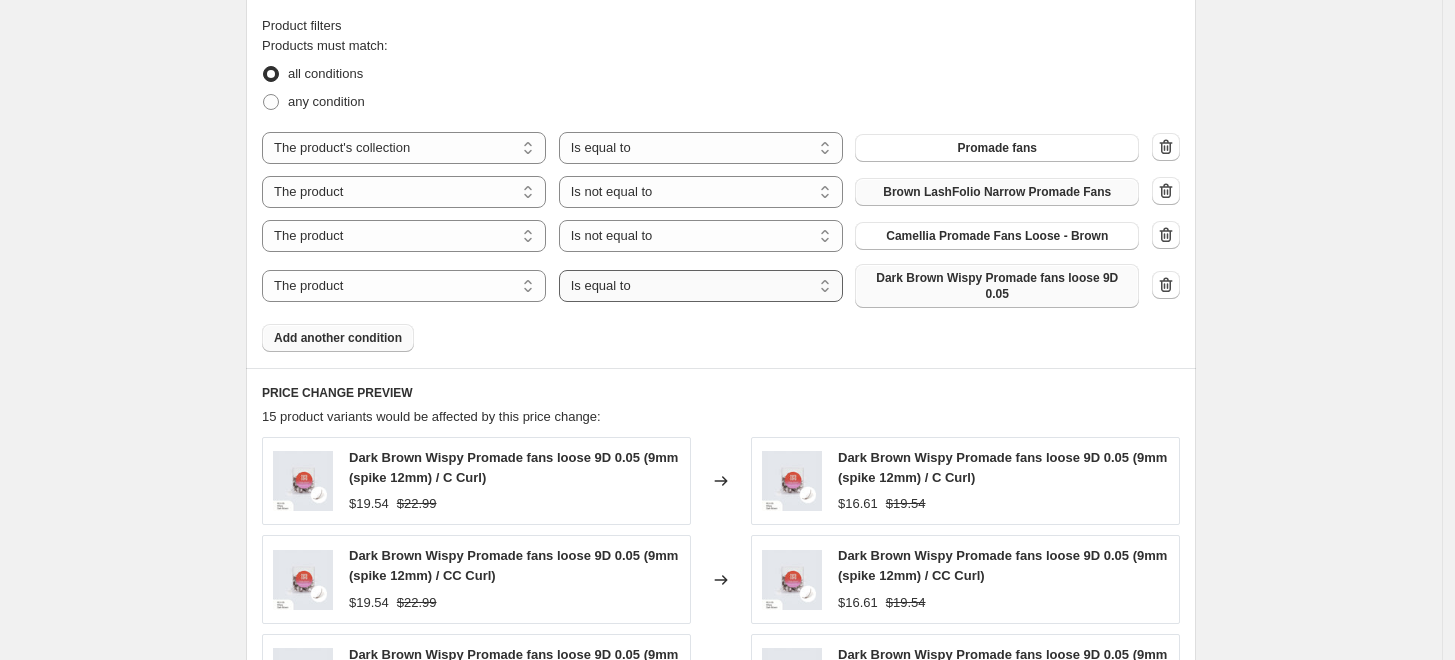 click on "Is equal to Is not equal to" at bounding box center [701, 286] 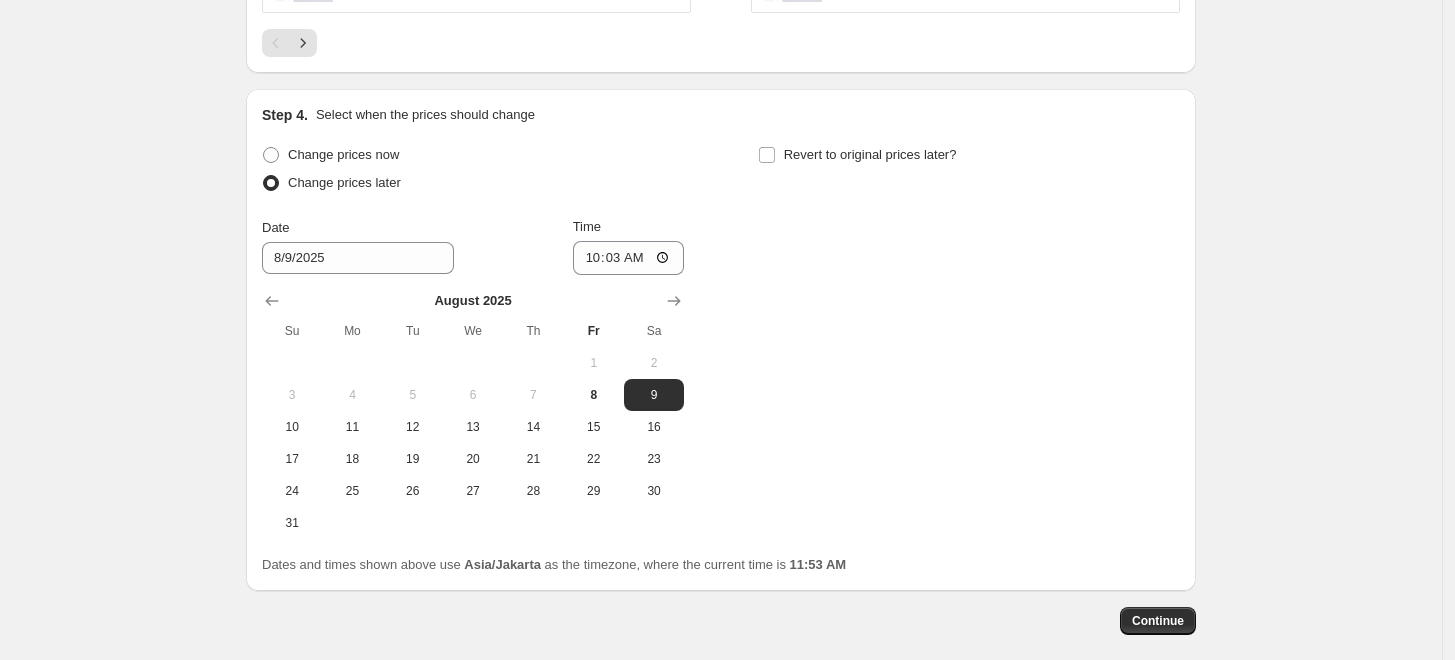 scroll, scrollTop: 2000, scrollLeft: 0, axis: vertical 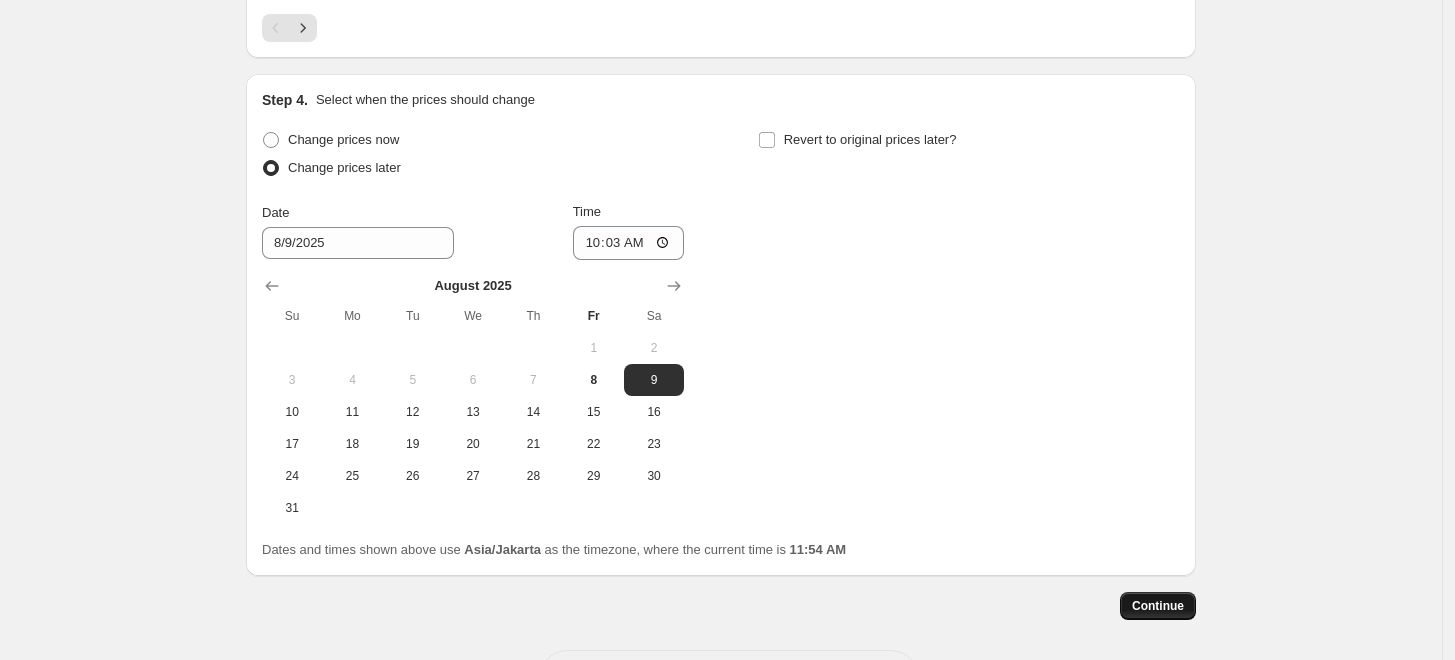 click on "Continue" at bounding box center (1158, 606) 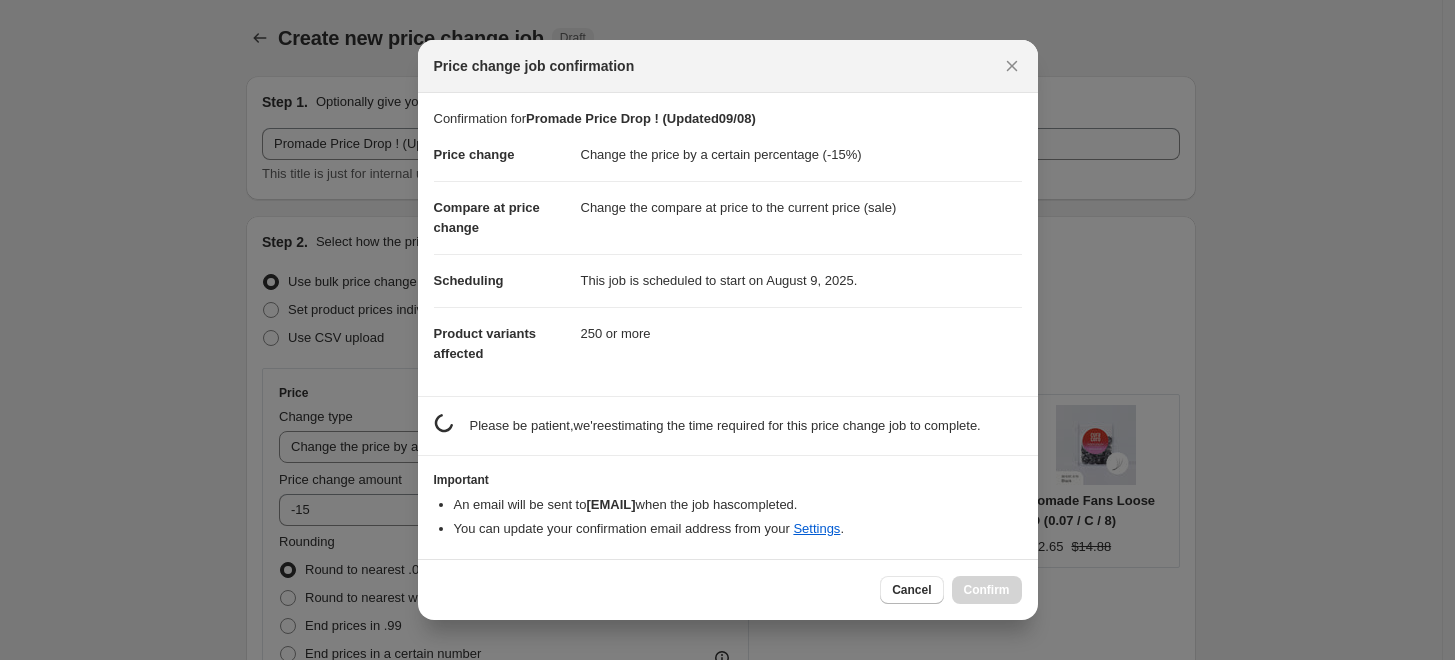 scroll, scrollTop: 0, scrollLeft: 0, axis: both 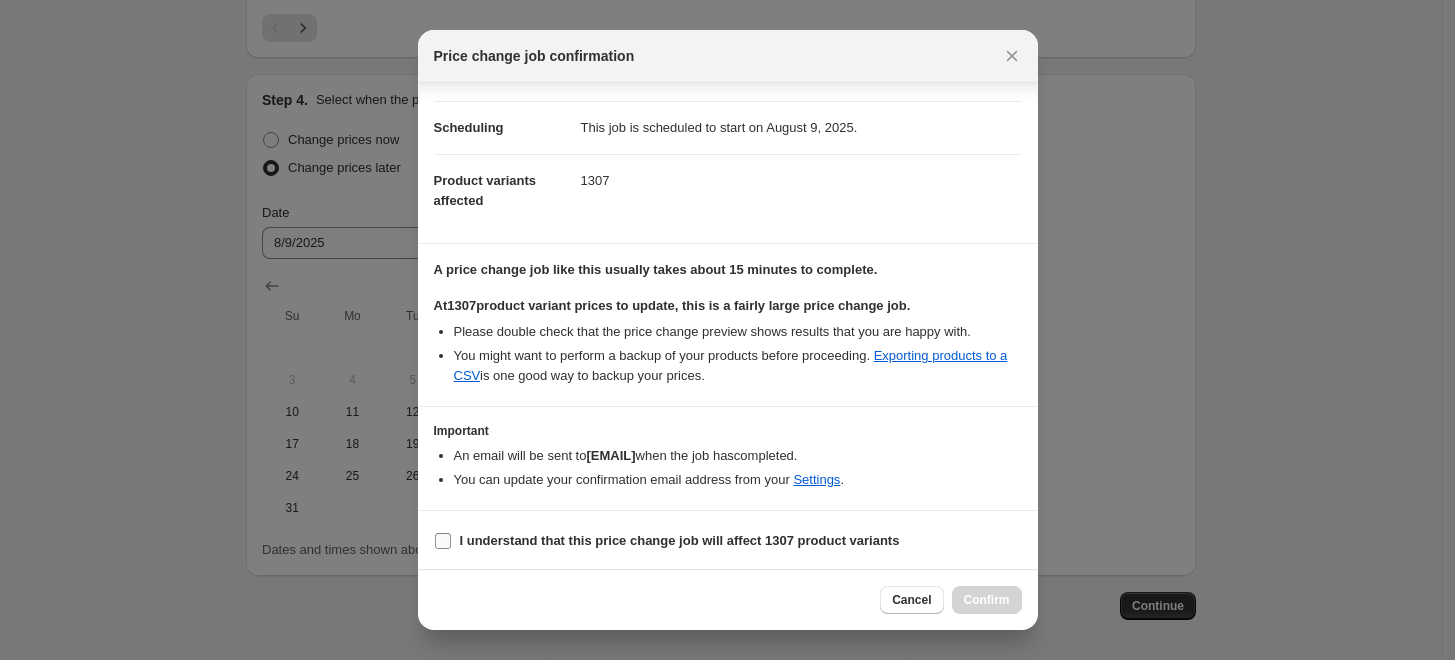 click on "I understand that this price change job will affect 1307 product variants" at bounding box center (680, 540) 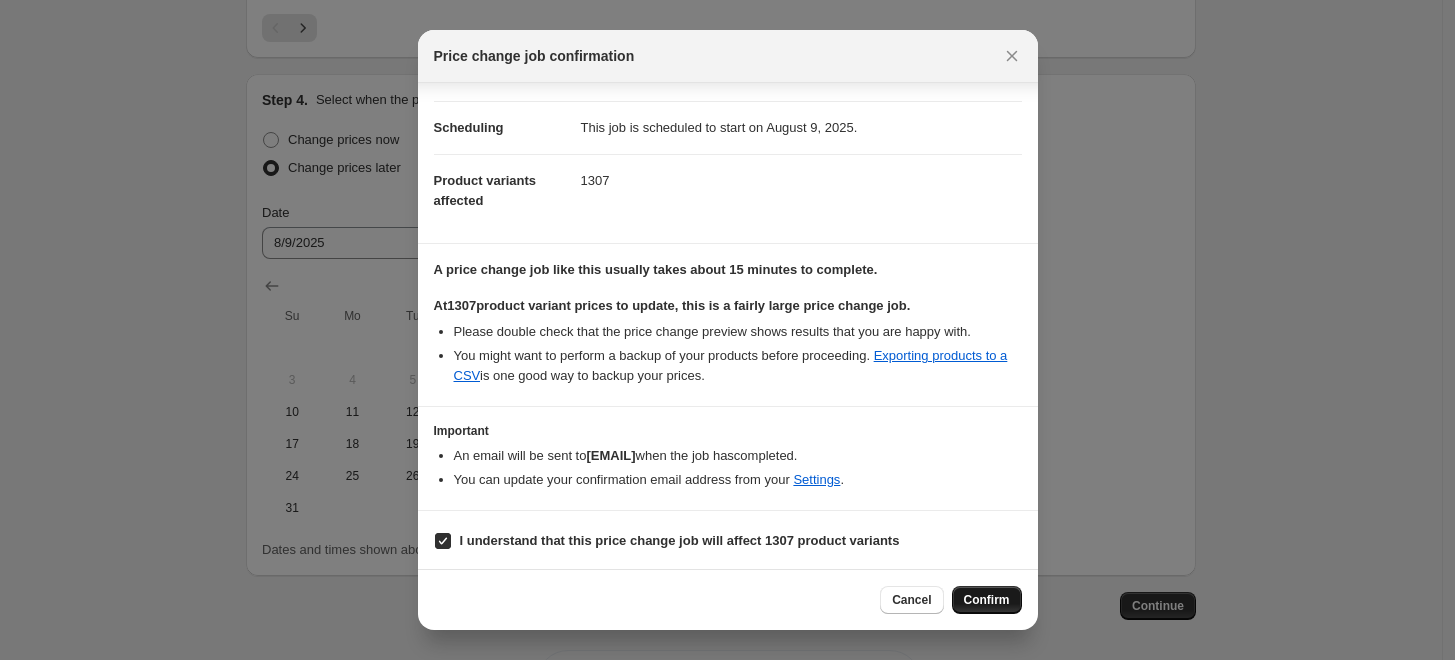 click on "Confirm" at bounding box center [987, 600] 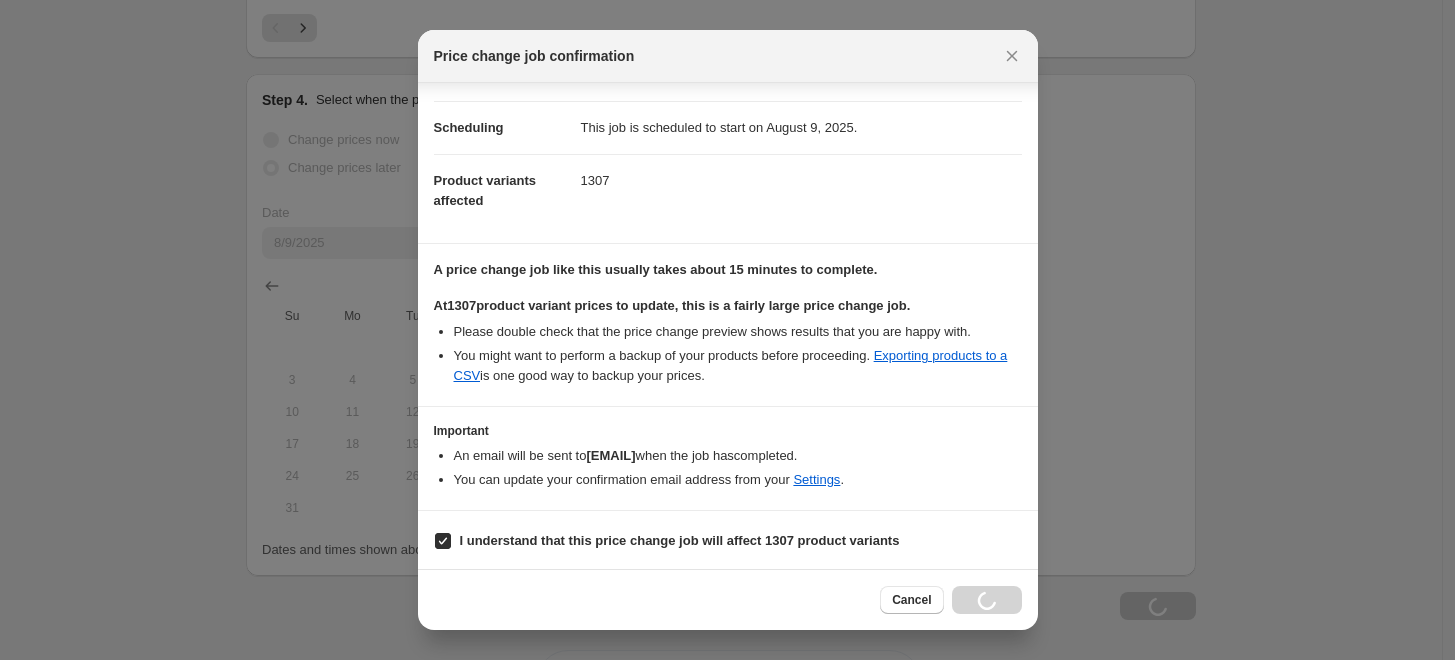 type on "Promade Price Drop ! (Updated09/08)" 